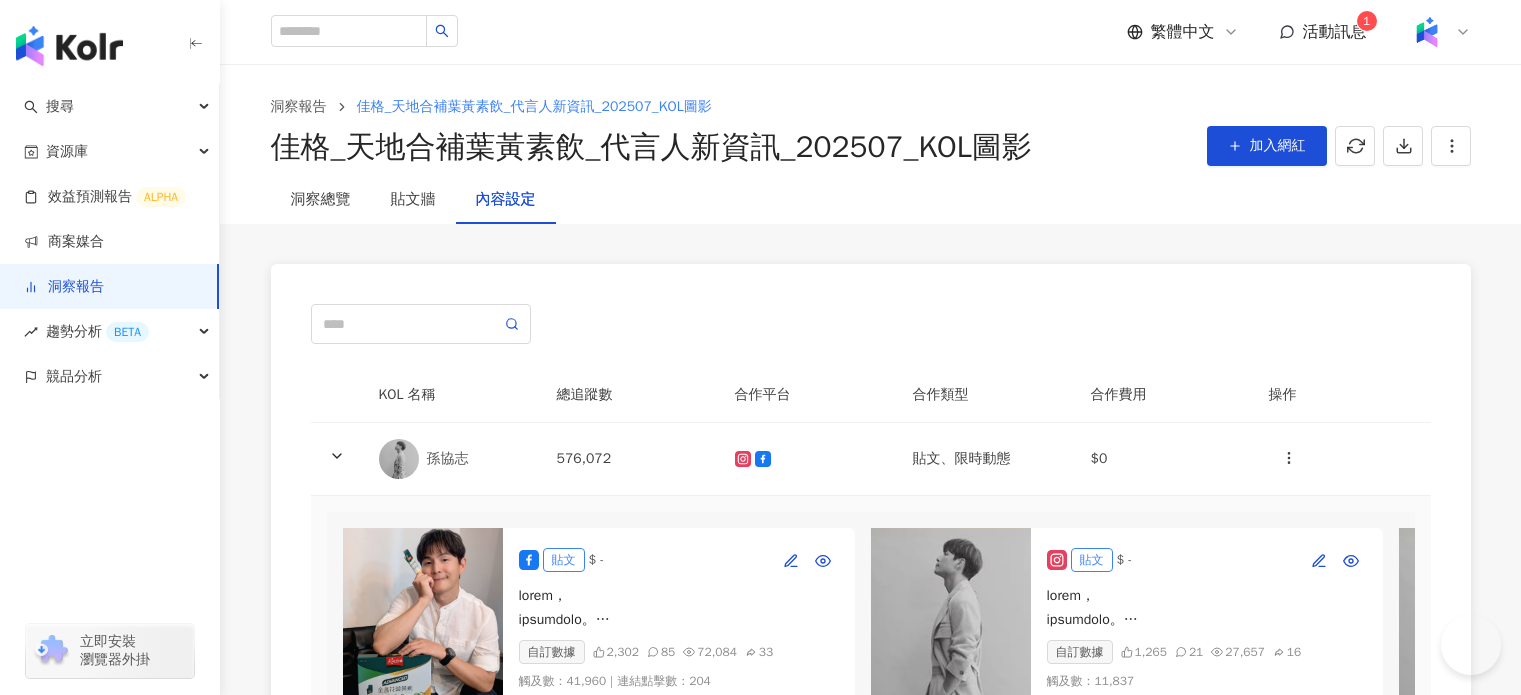 scroll, scrollTop: 0, scrollLeft: 0, axis: both 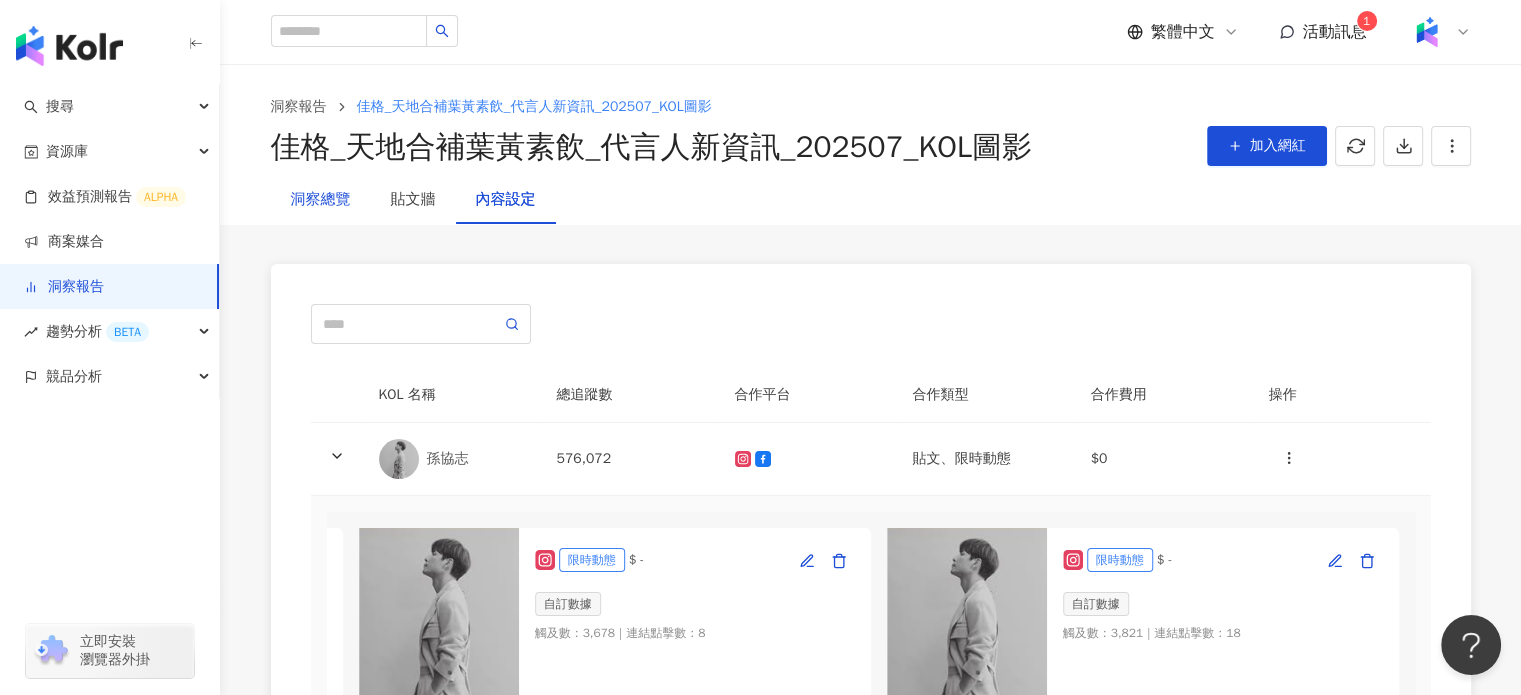 click on "洞察總覽" at bounding box center (321, 200) 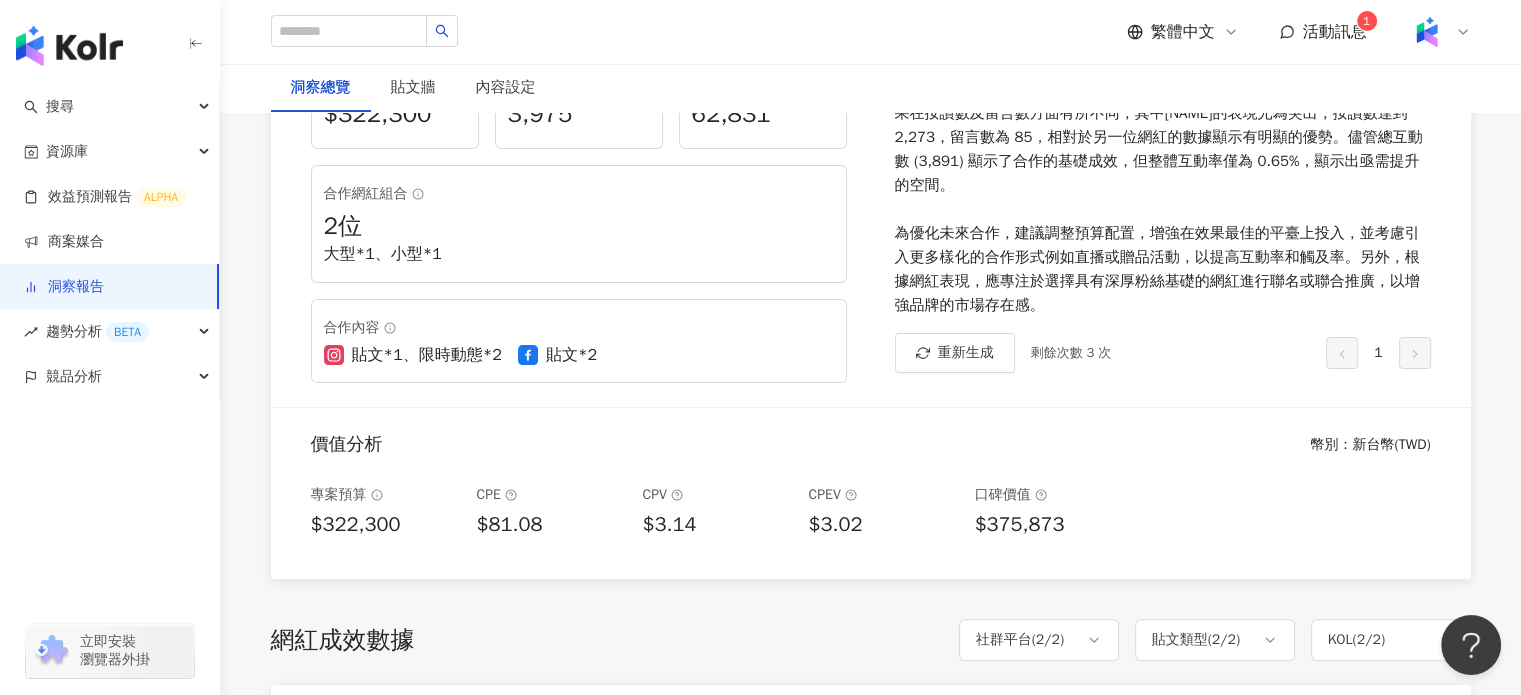 scroll, scrollTop: 800, scrollLeft: 0, axis: vertical 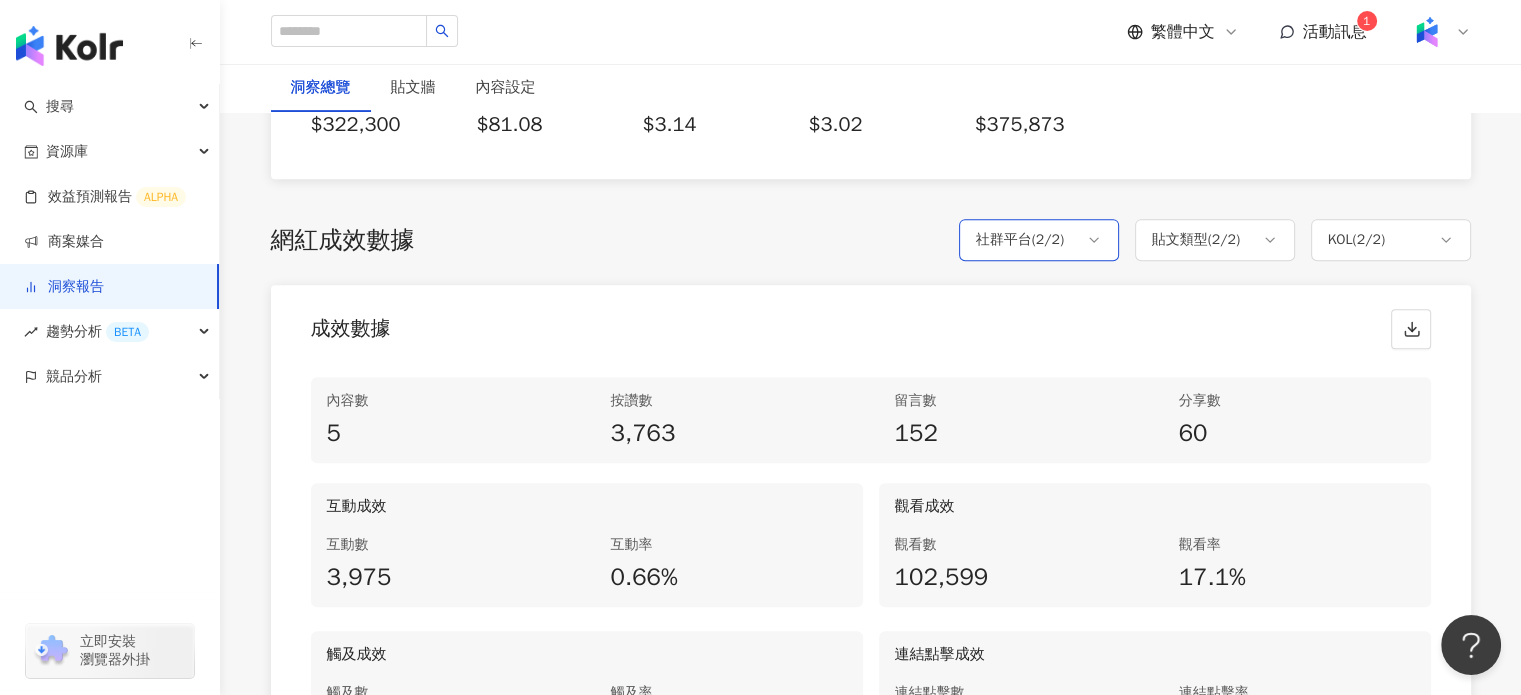 click on "社群平台  ( 2 / 2 )" at bounding box center [1020, 240] 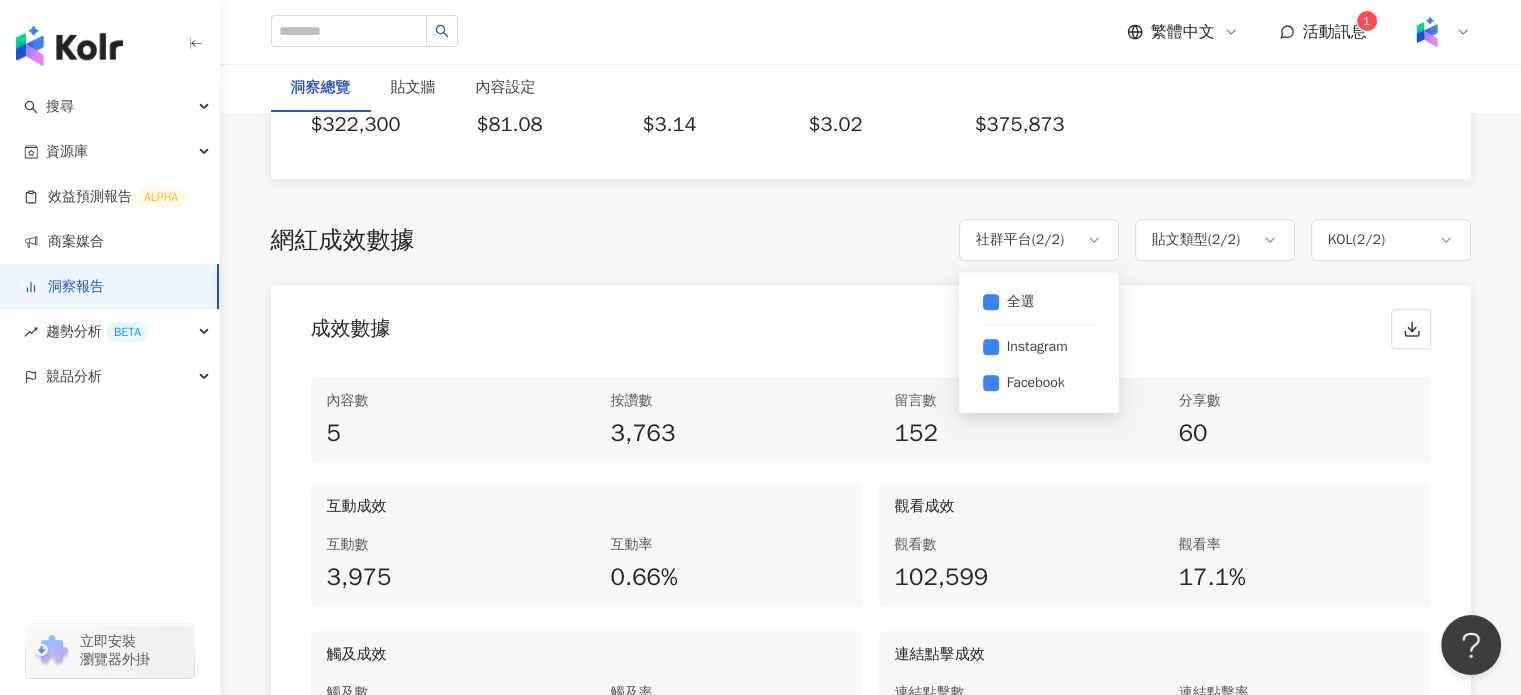 click on "成效數據" at bounding box center (871, 323) 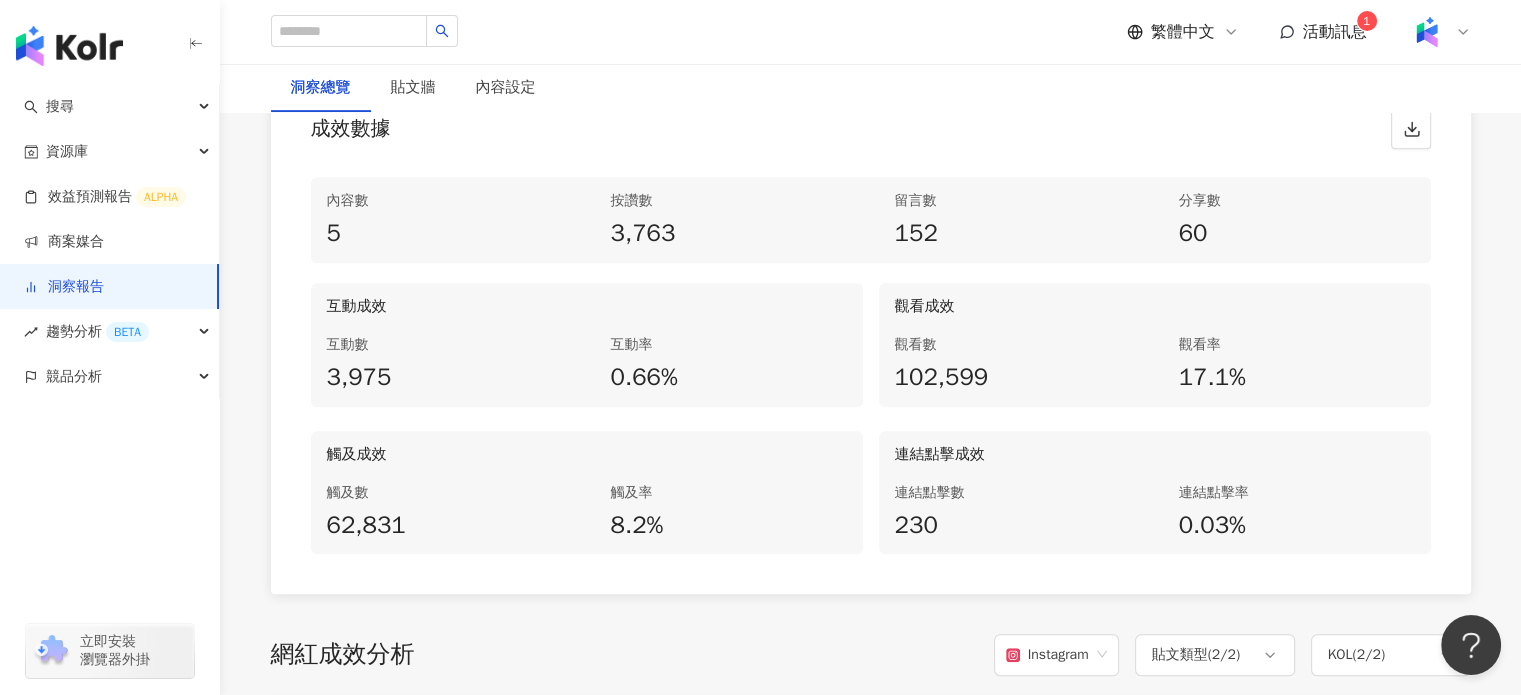 scroll, scrollTop: 900, scrollLeft: 0, axis: vertical 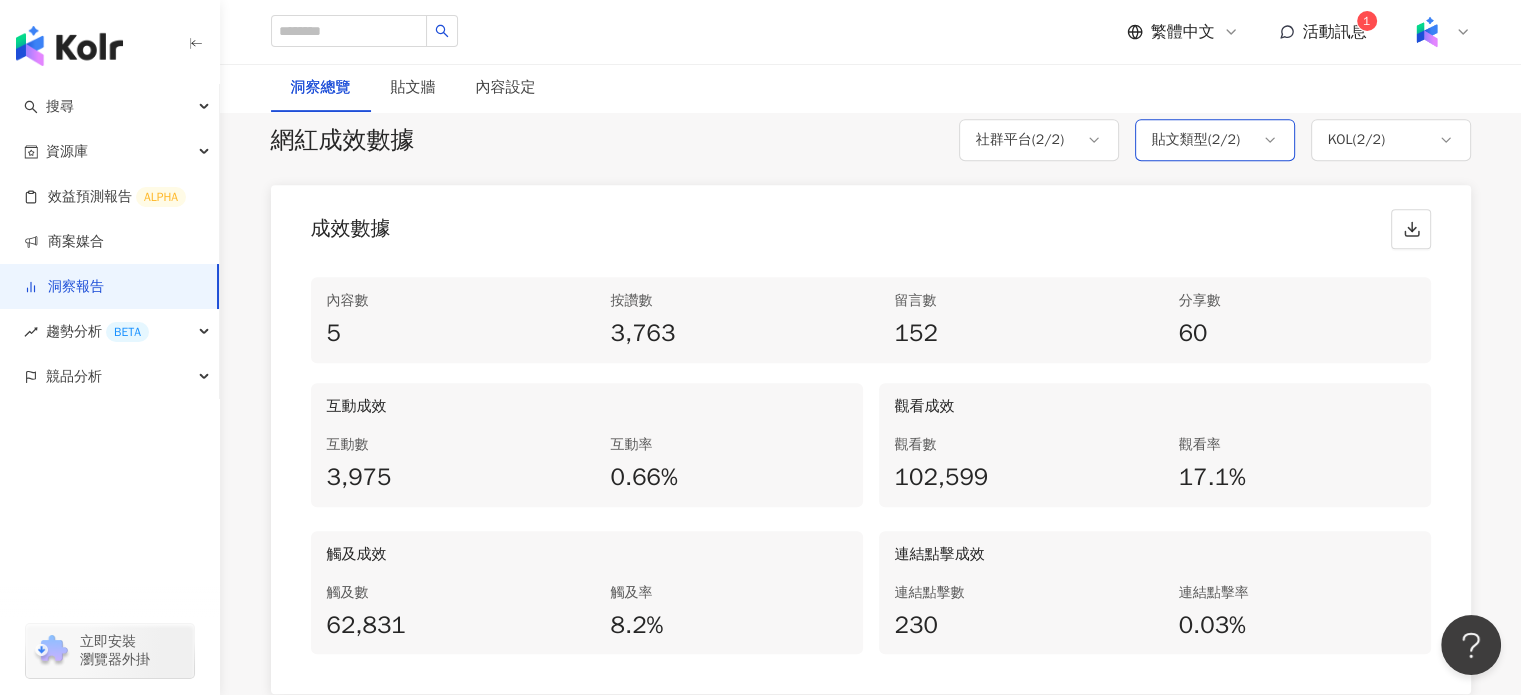click on "貼文類型  ( 2 / 2 )" at bounding box center [1196, 140] 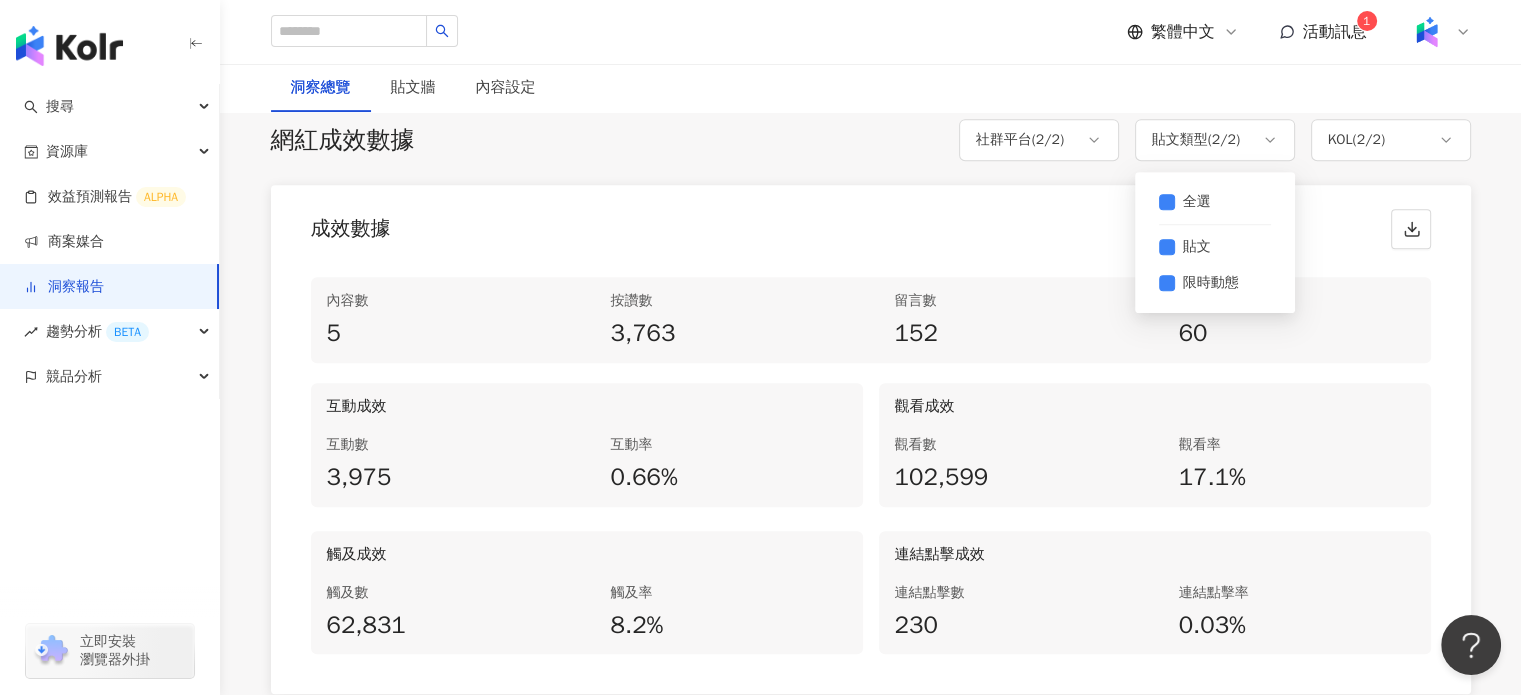 click on "全選 貼文 限時動態" at bounding box center [1215, 242] 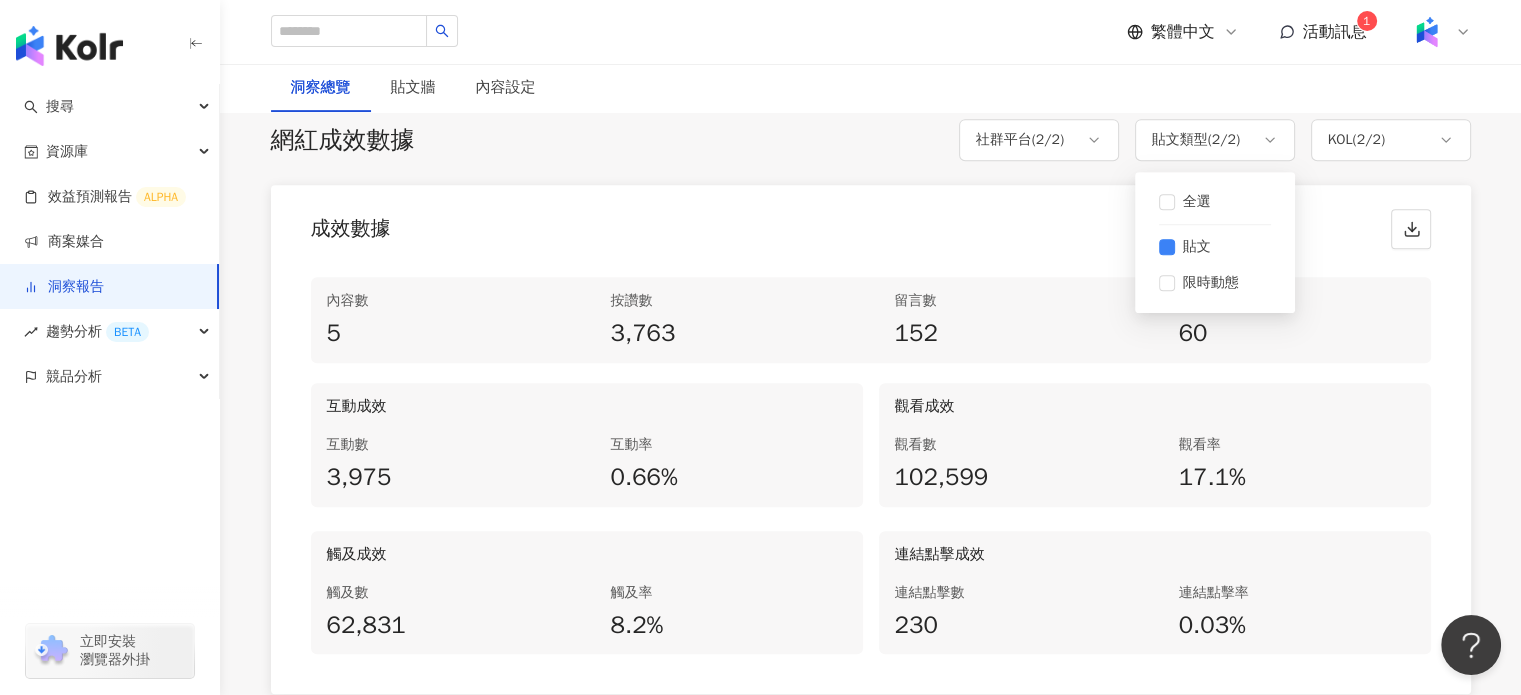 click on "成效數據" at bounding box center (871, 223) 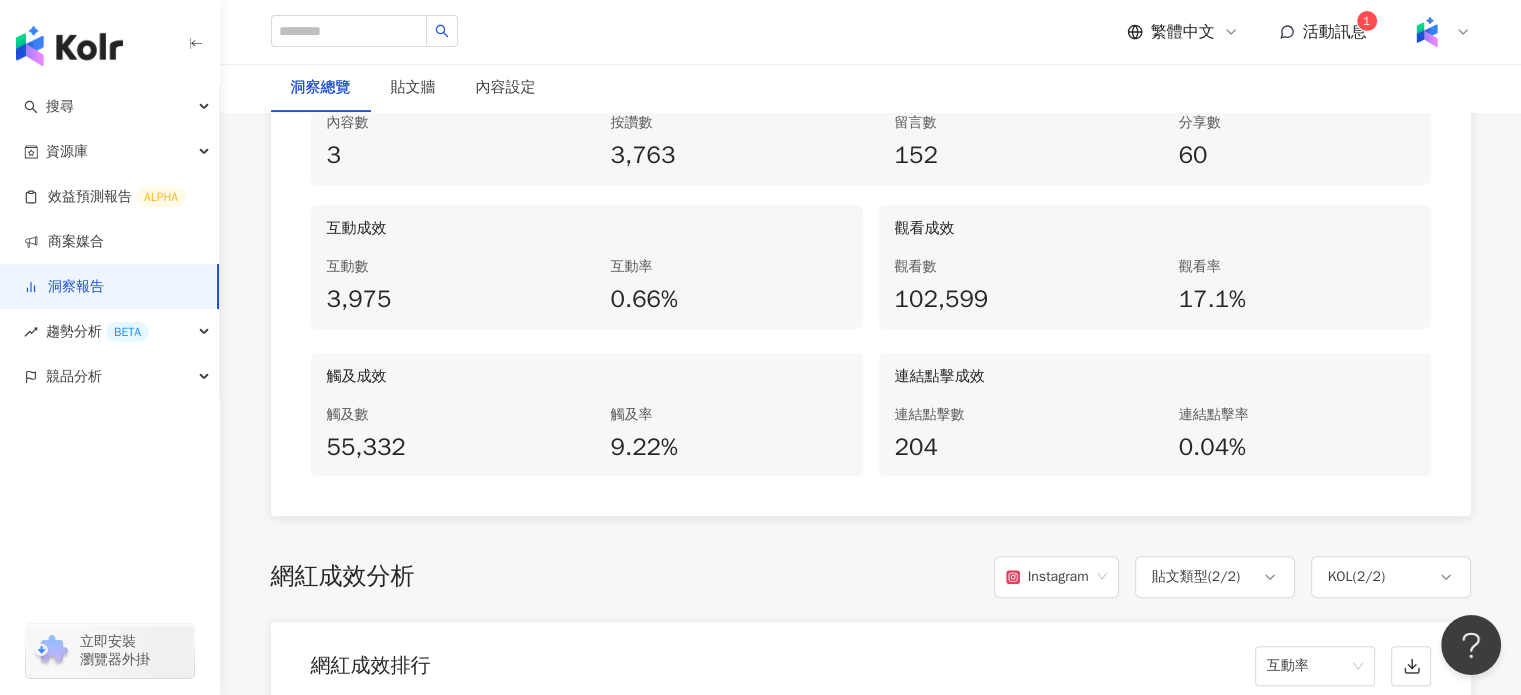 scroll, scrollTop: 900, scrollLeft: 0, axis: vertical 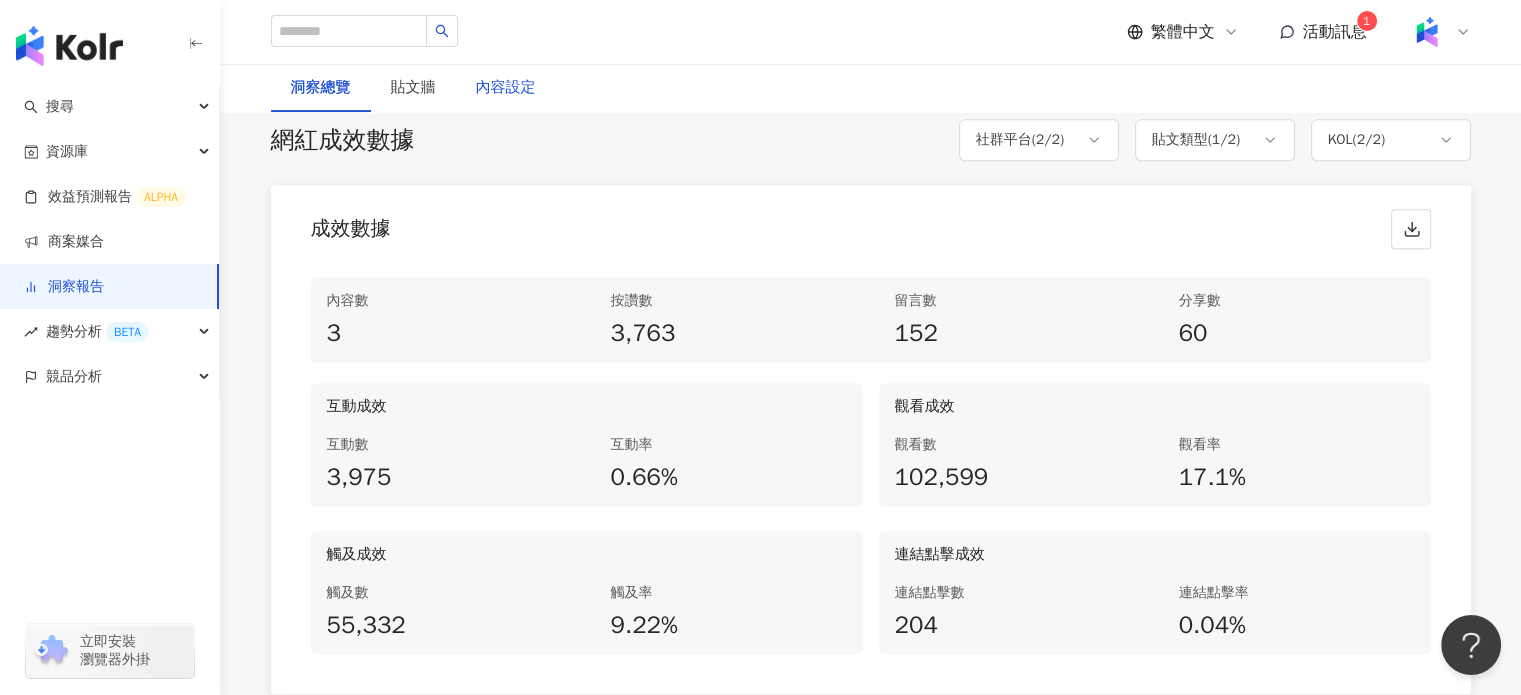 click on "內容設定" at bounding box center (506, 88) 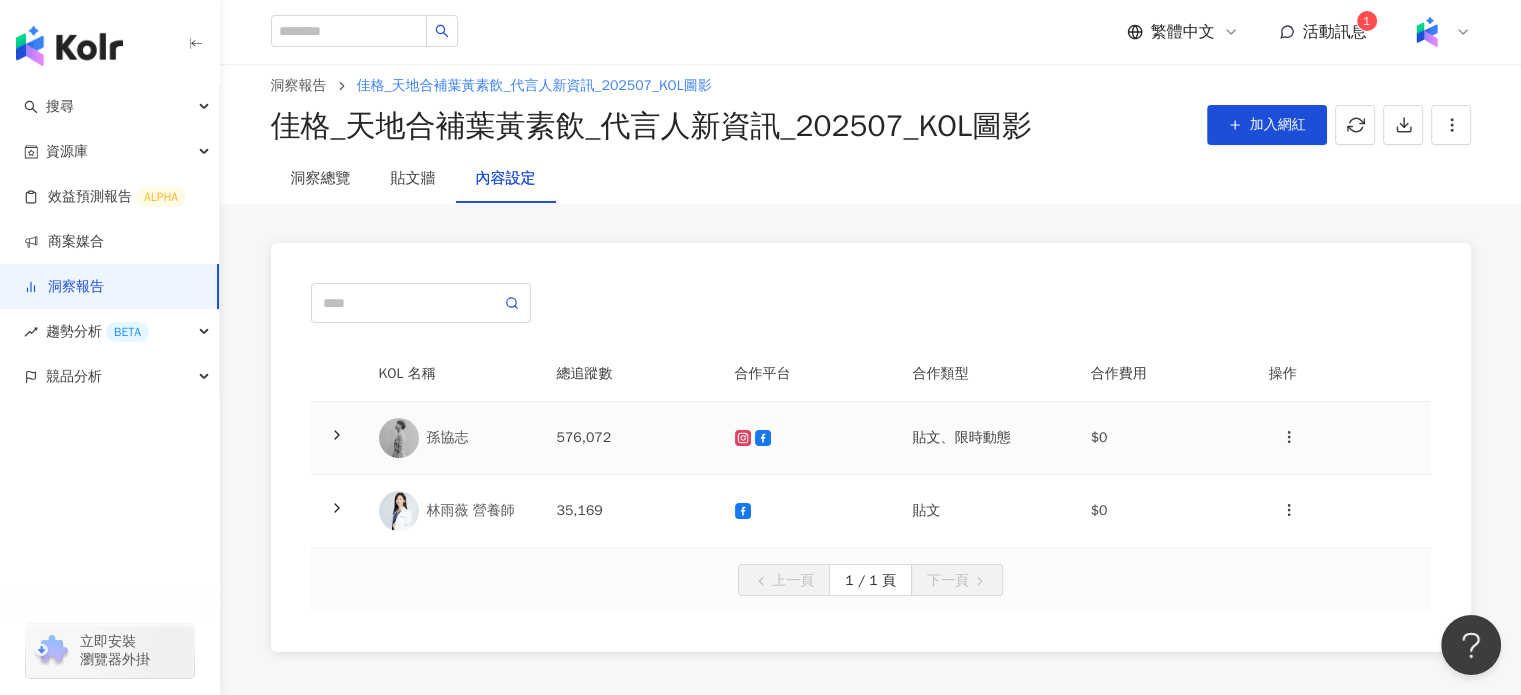 scroll, scrollTop: 0, scrollLeft: 0, axis: both 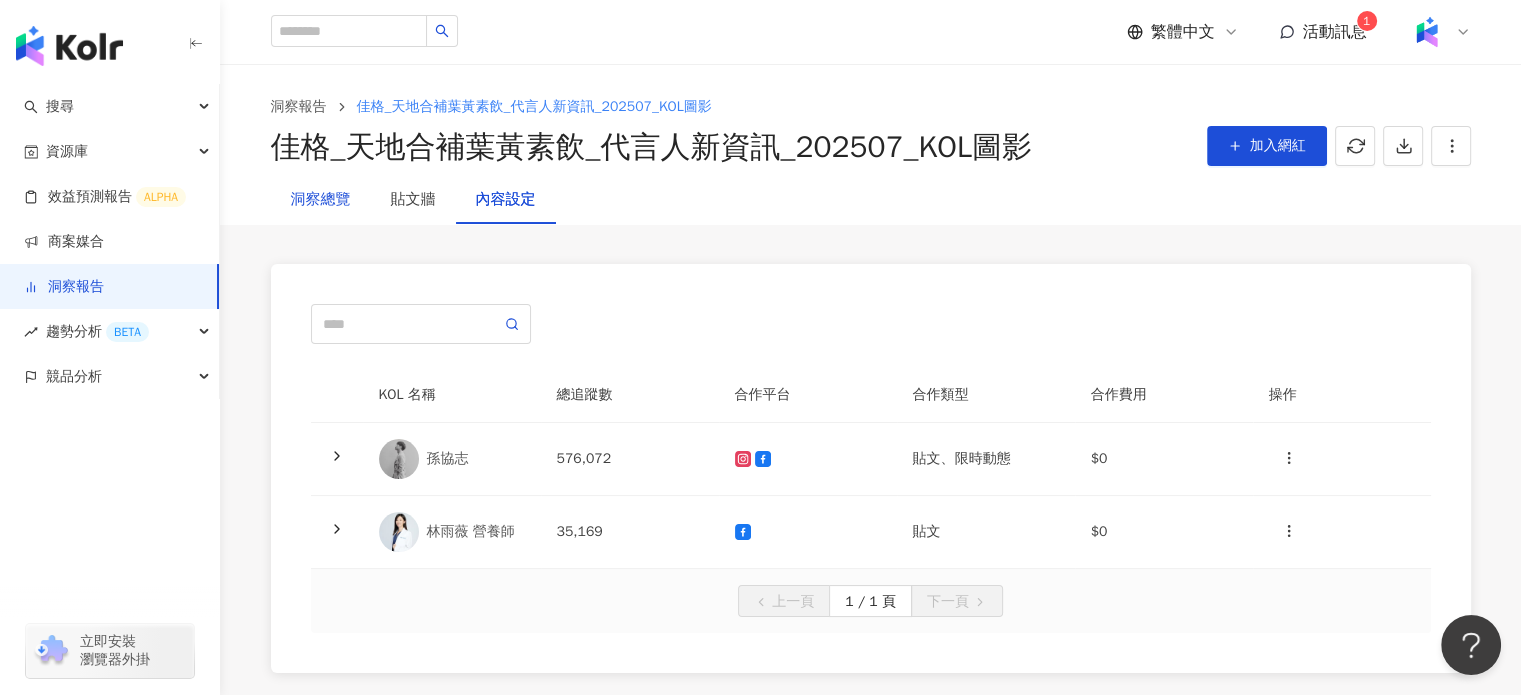 click on "洞察總覽" at bounding box center [321, 200] 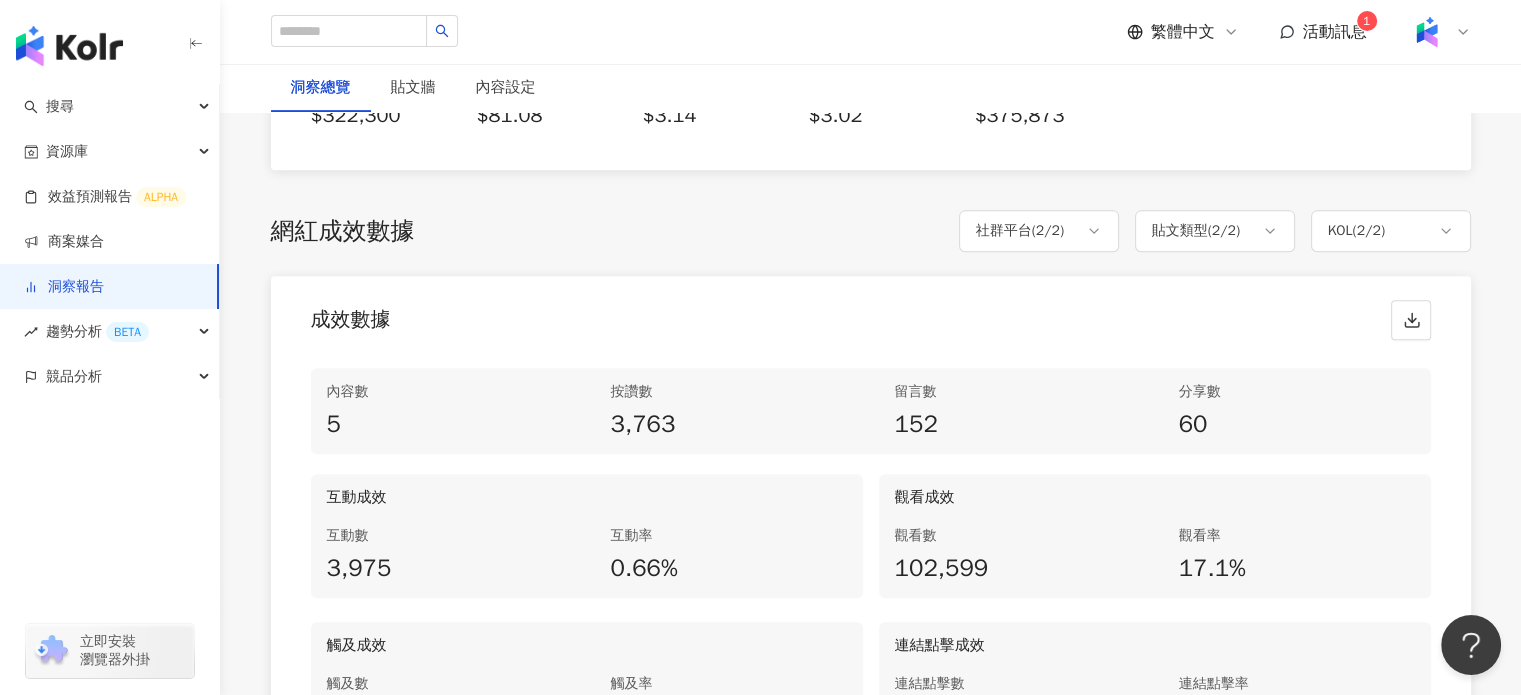 scroll, scrollTop: 845, scrollLeft: 0, axis: vertical 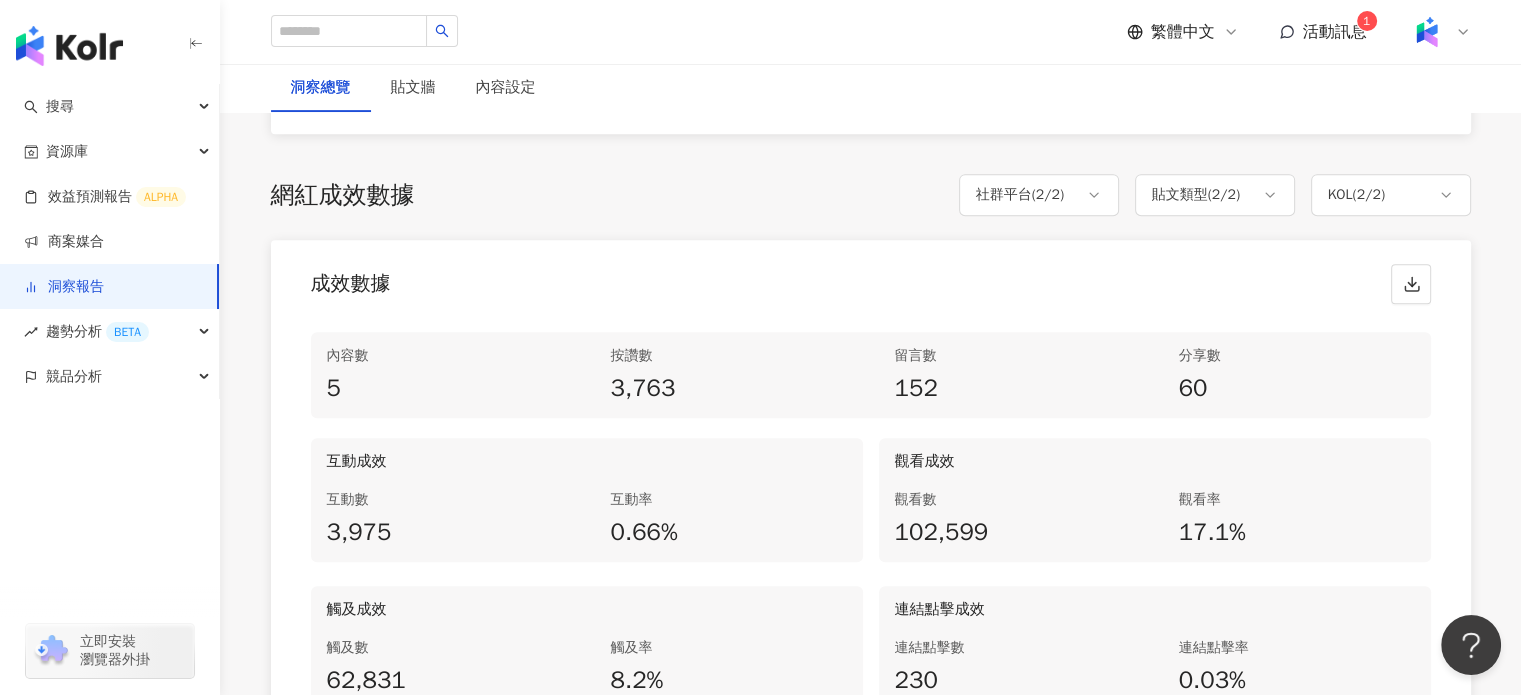click on "網紅成效數據 社群平台  ( 2 / 2 ) 貼文類型  ( 2 / 2 ) KOL  ( 2 / 2 ) 成效數據 內容數 5 按讚數 3,763 留言數 152 分享數 60 互動成效 互動數 3,975 互動率 0.66% 觀看成效 觀看數 102,599 觀看率 17.1% 觸及成效 觸及數 62,831 觸及率 8.2% 連結點擊成效 連結點擊數 230 連結點擊率 0.03%" at bounding box center (871, 461) 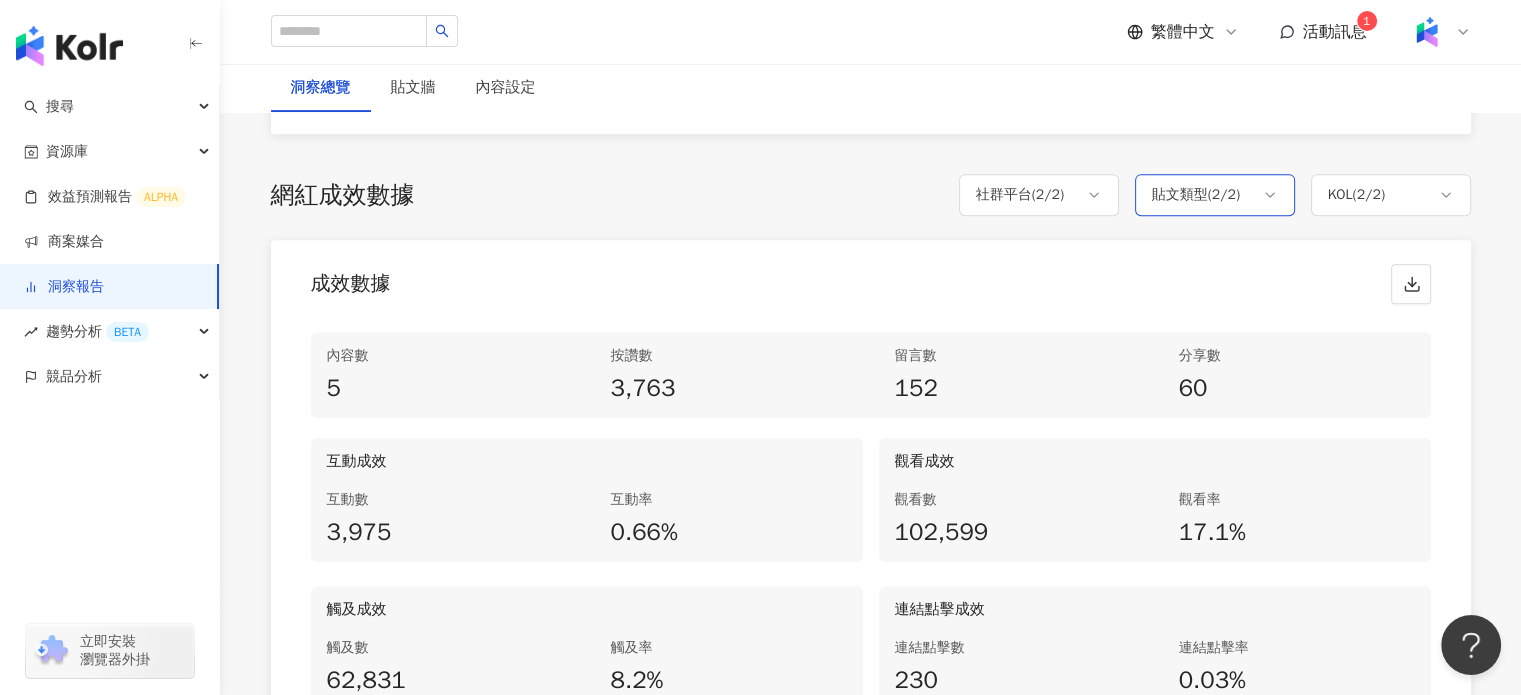 click on "貼文類型  ( 2 / 2 )" at bounding box center (1215, 195) 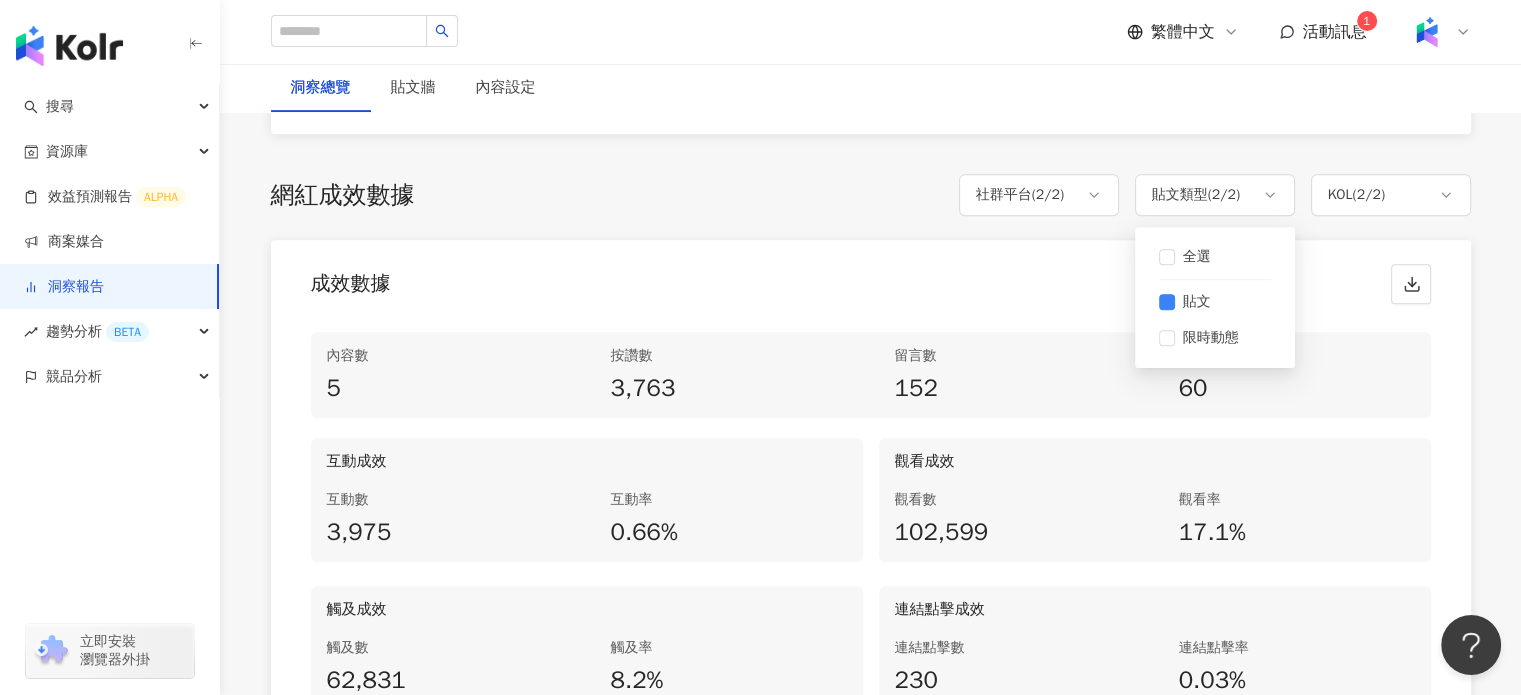 click on "成效數據" at bounding box center [871, 278] 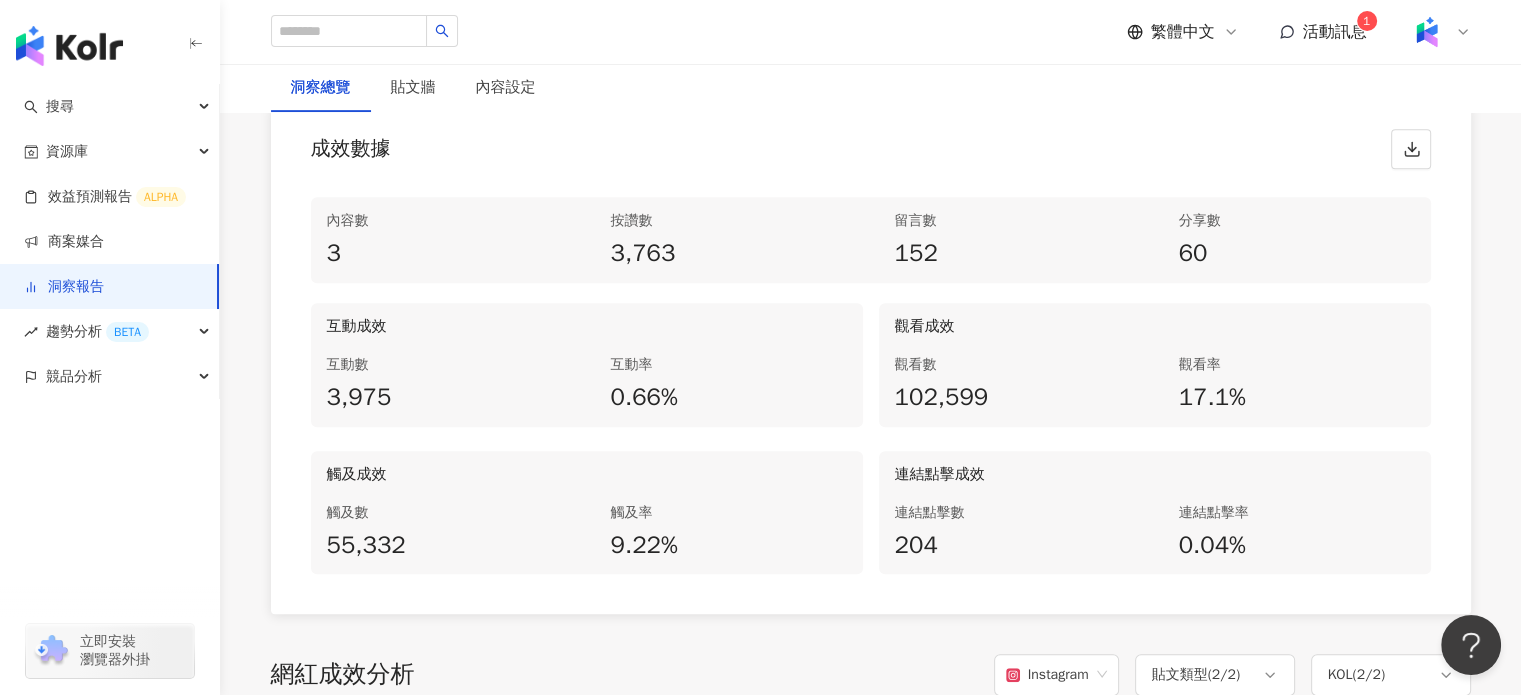 scroll, scrollTop: 945, scrollLeft: 0, axis: vertical 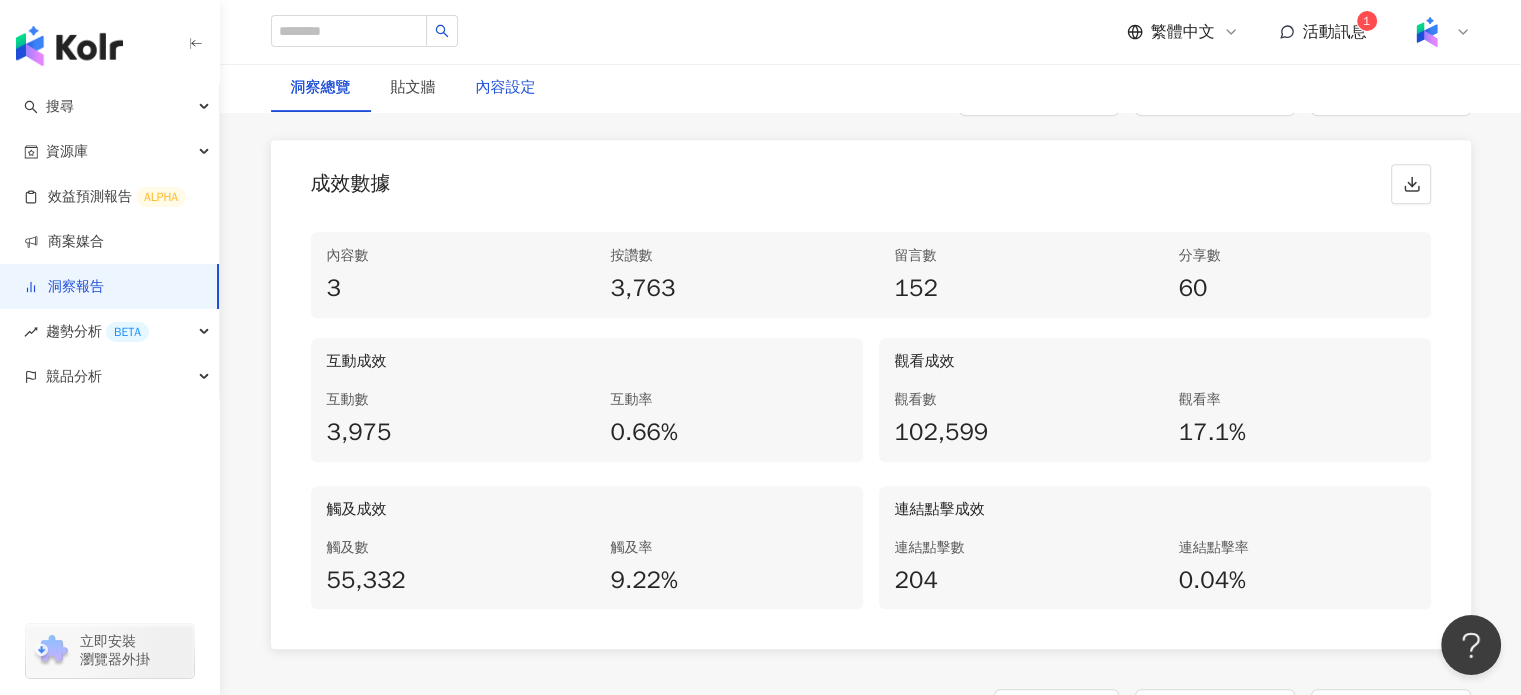 click on "內容設定" at bounding box center (506, 88) 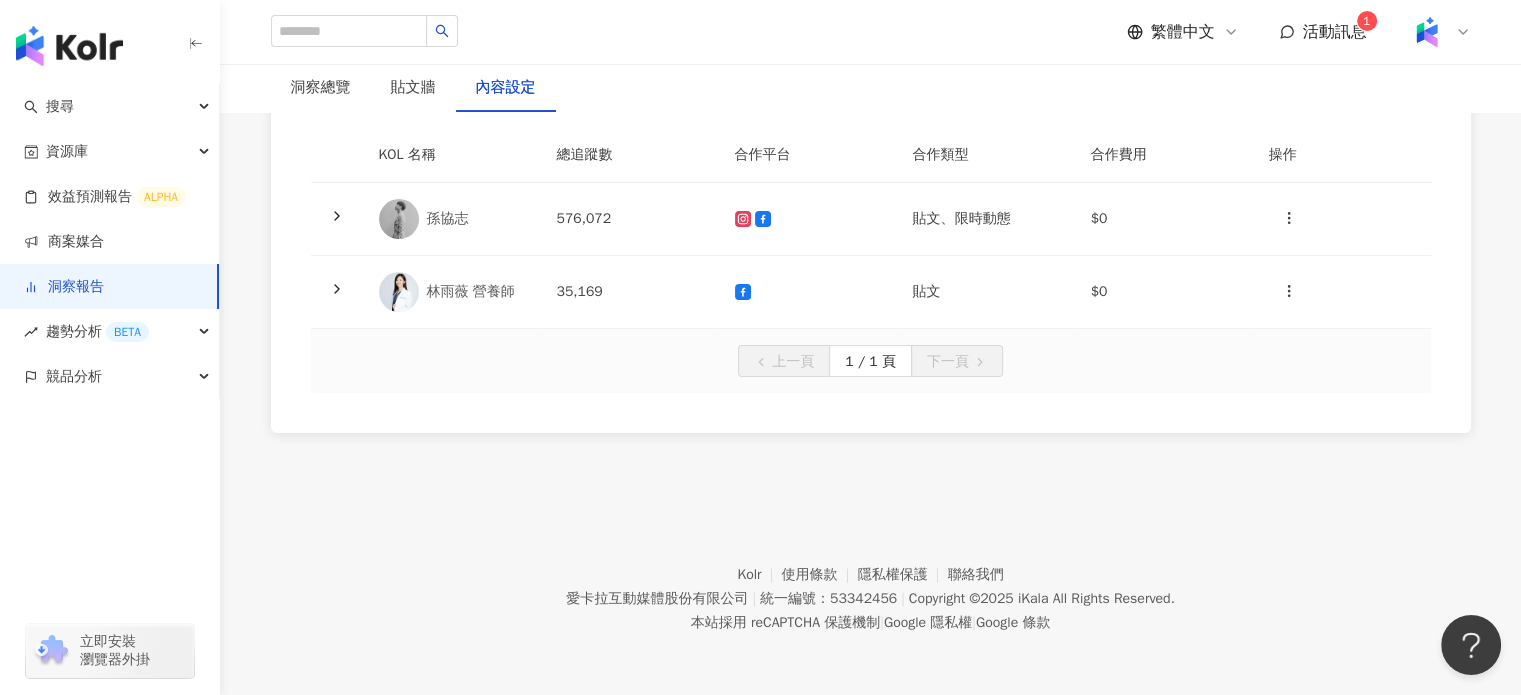 scroll, scrollTop: 0, scrollLeft: 0, axis: both 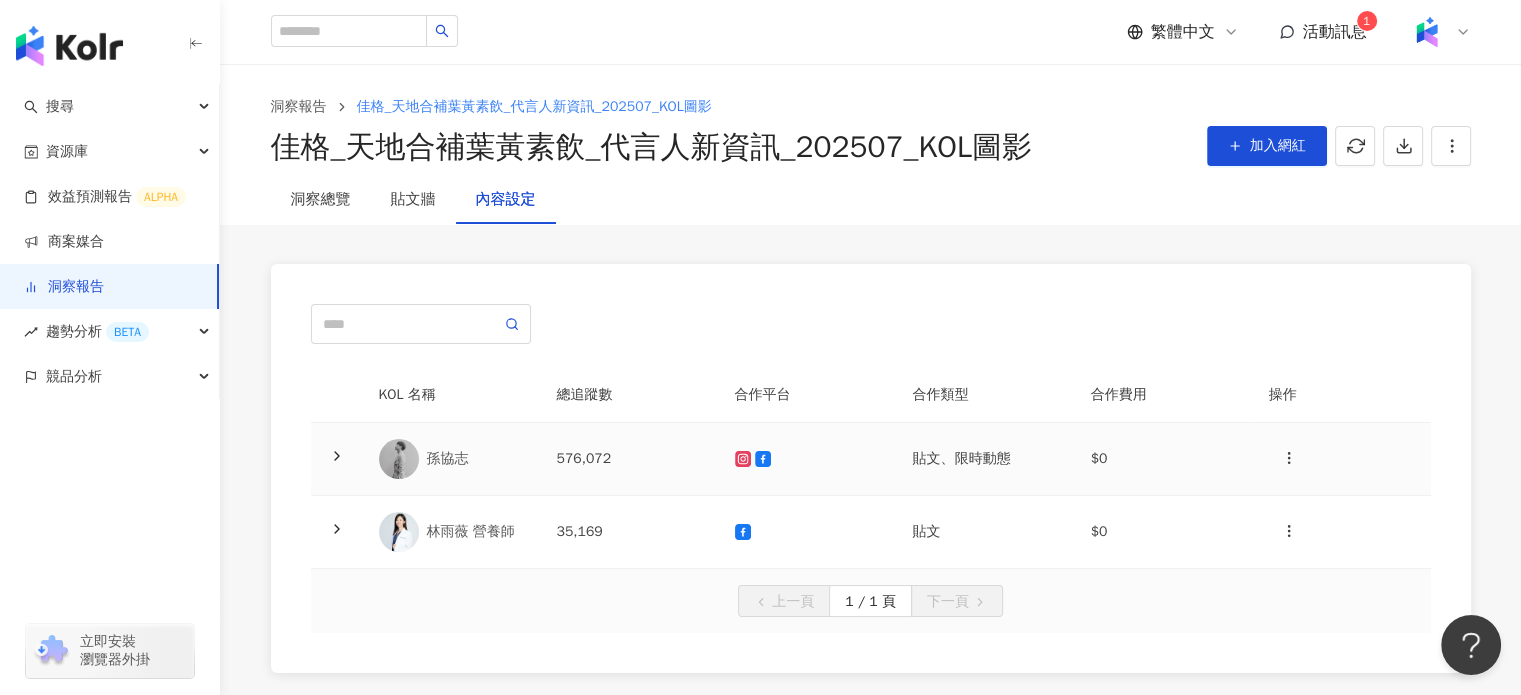 click on "孫協志" at bounding box center [452, 459] 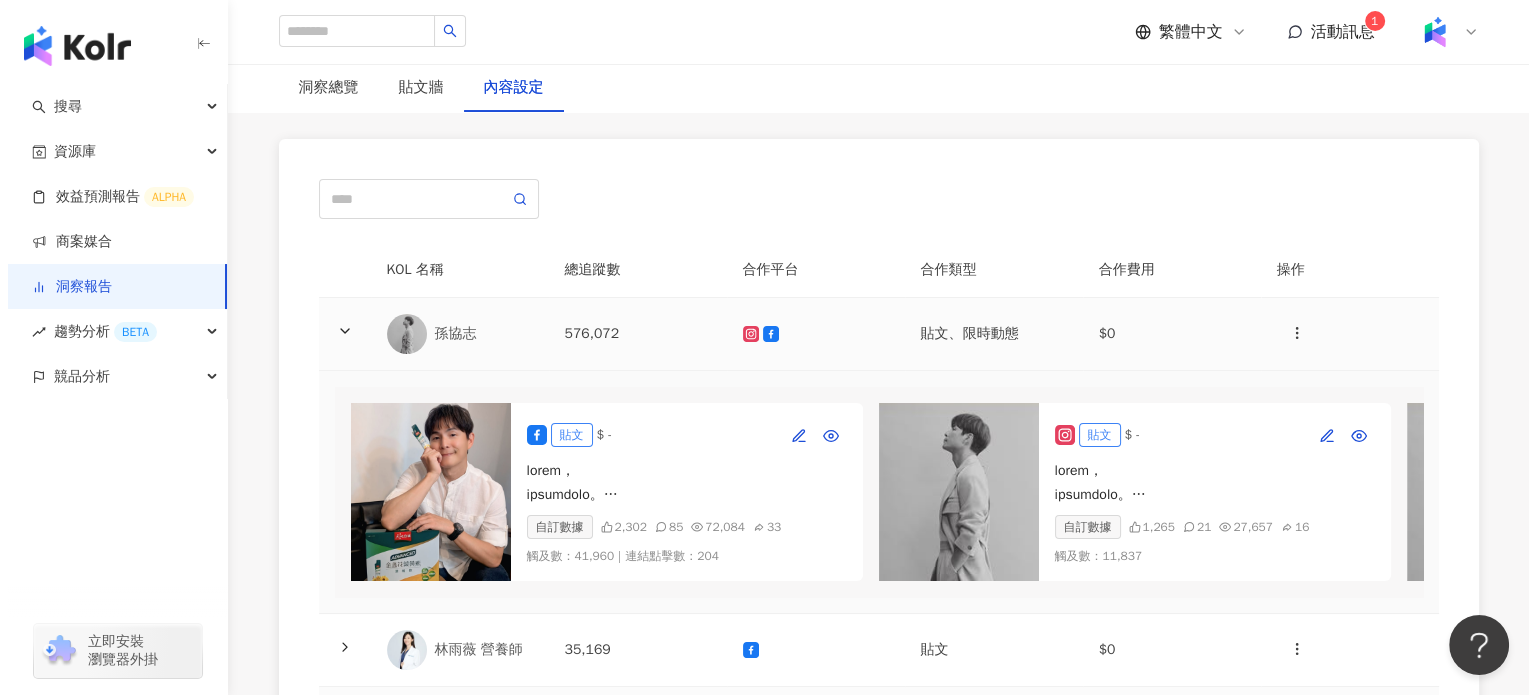 scroll, scrollTop: 300, scrollLeft: 0, axis: vertical 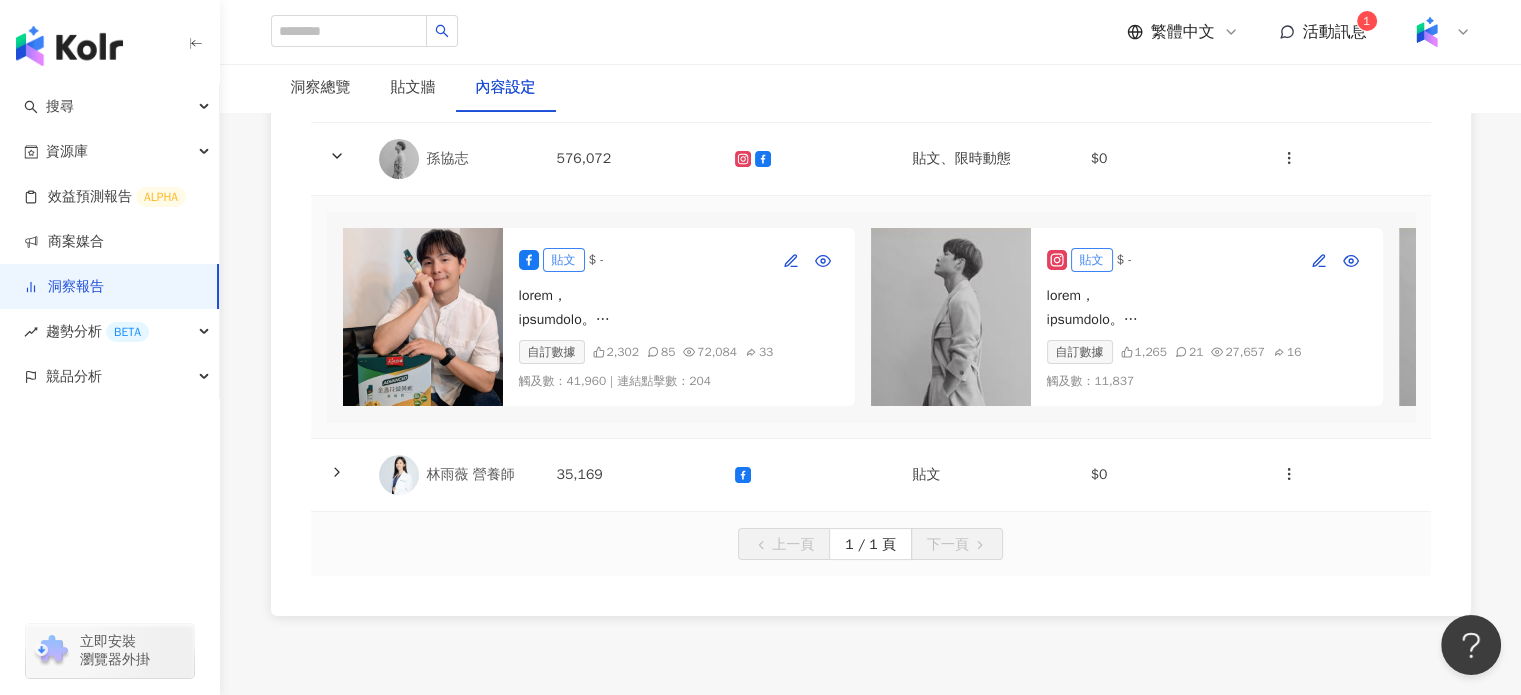 click at bounding box center (423, 317) 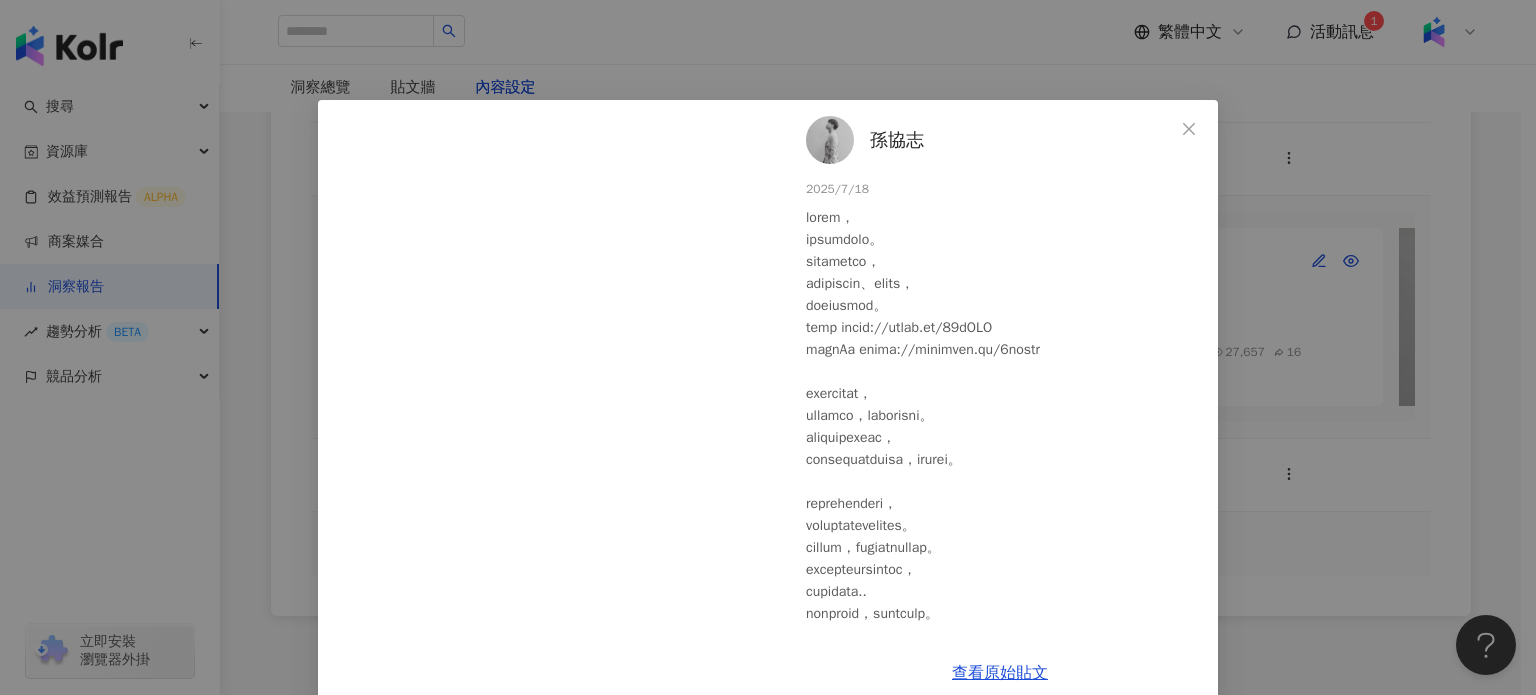 scroll, scrollTop: 100, scrollLeft: 0, axis: vertical 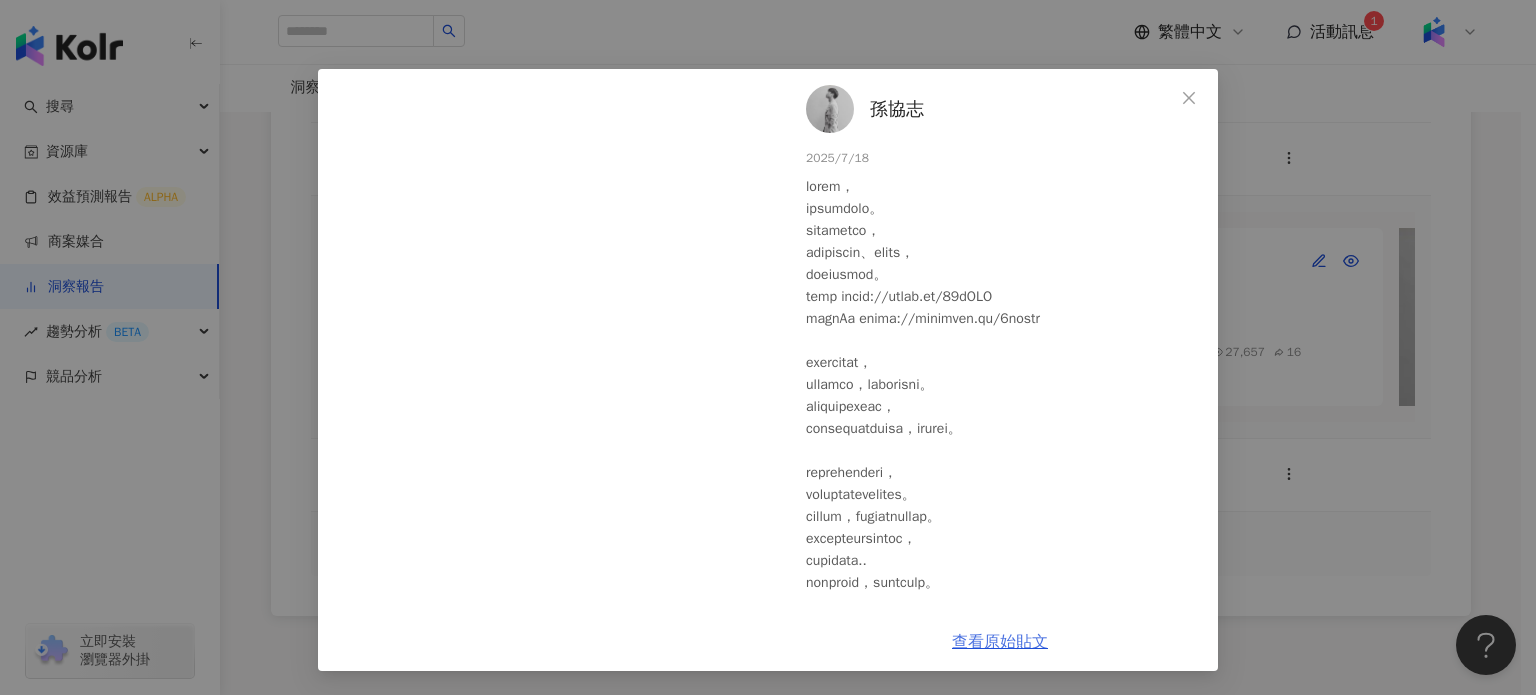 click on "查看原始貼文" at bounding box center [1000, 642] 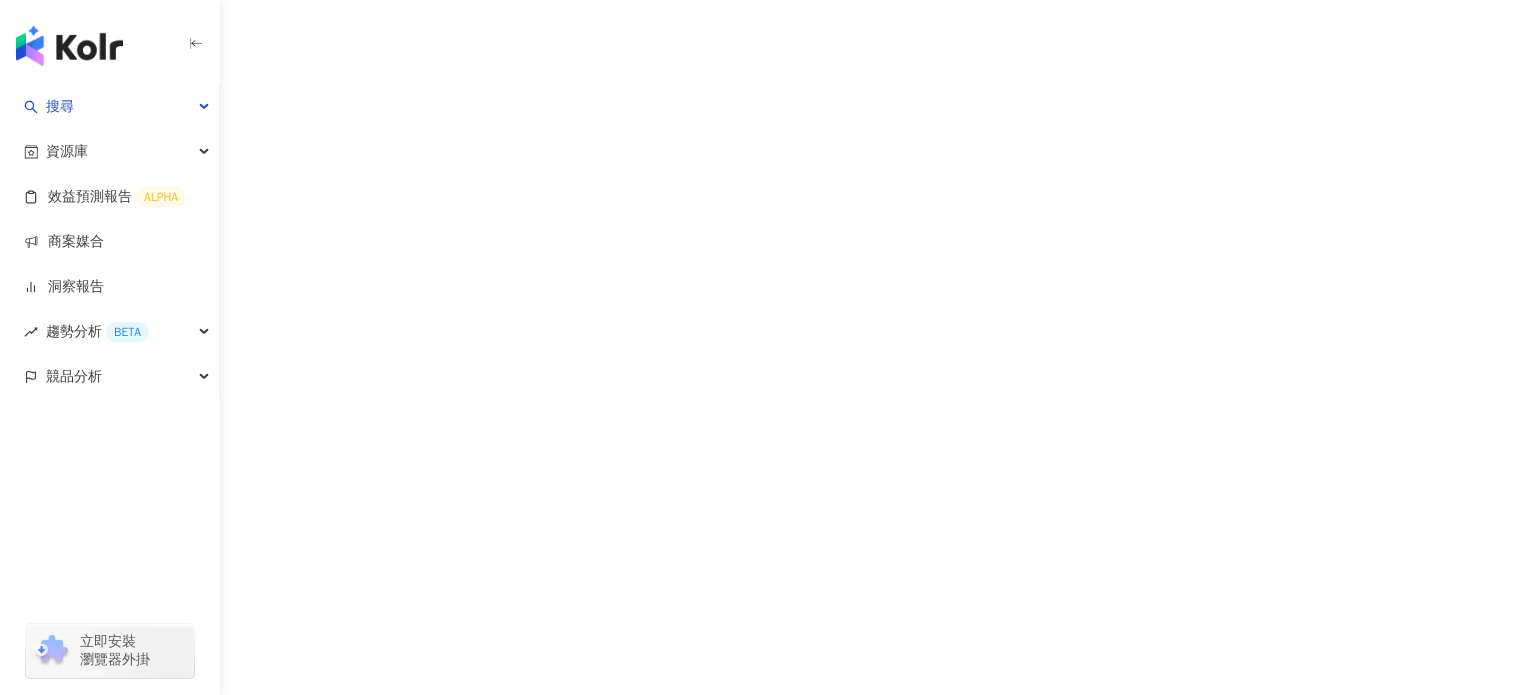 scroll, scrollTop: 0, scrollLeft: 0, axis: both 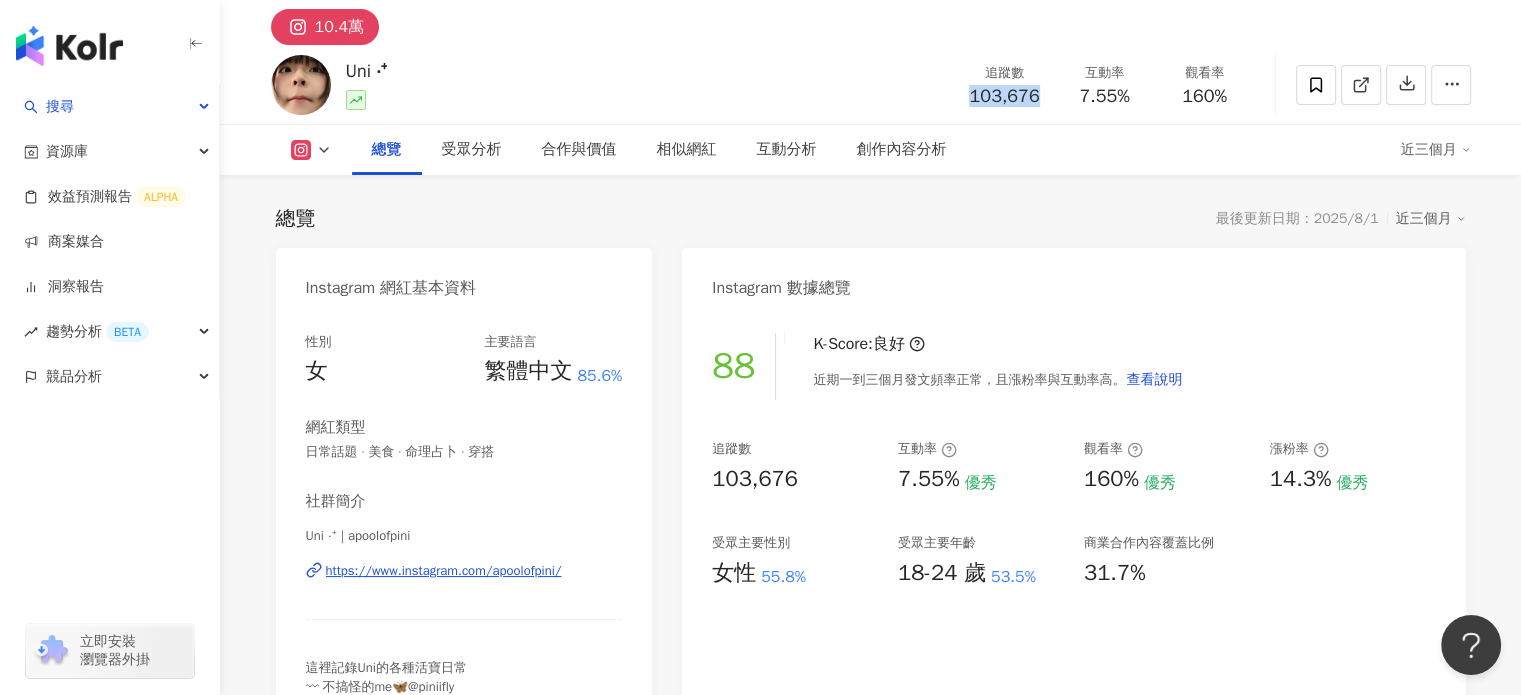 drag, startPoint x: 1040, startPoint y: 98, endPoint x: 952, endPoint y: 95, distance: 88.051125 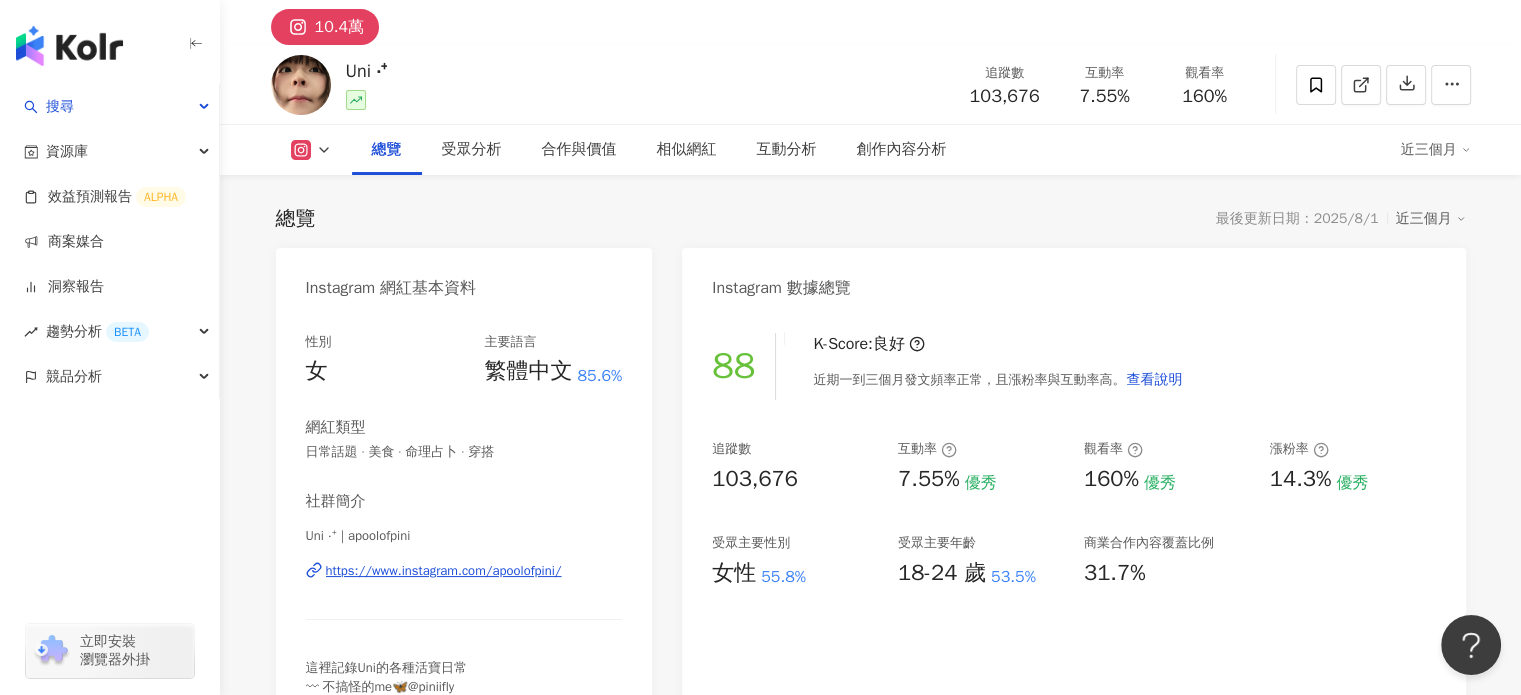 click on "Uni ‧⁺ 追蹤數 103,676 互動率 7.55% 觀看率 160%" at bounding box center (871, 84) 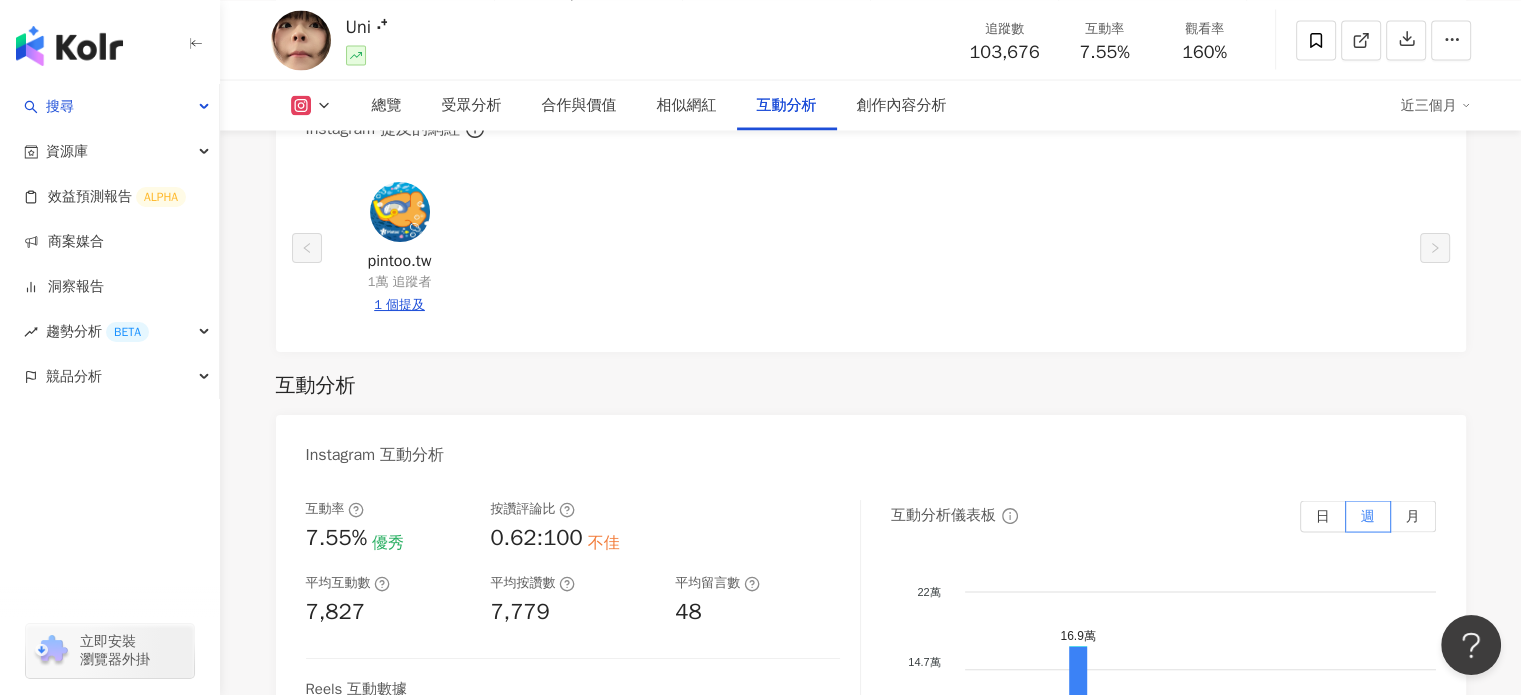 scroll, scrollTop: 3987, scrollLeft: 0, axis: vertical 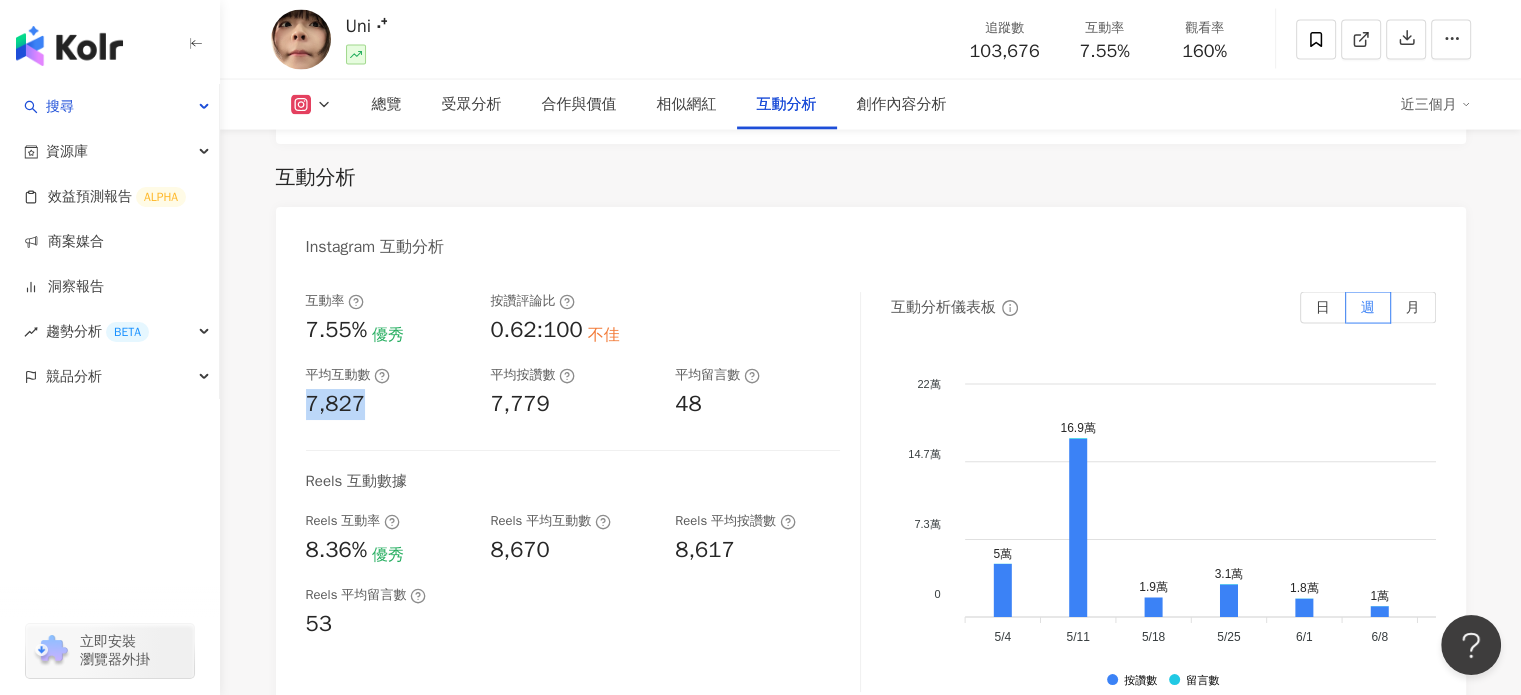 drag, startPoint x: 363, startPoint y: 373, endPoint x: 296, endPoint y: 368, distance: 67.18631 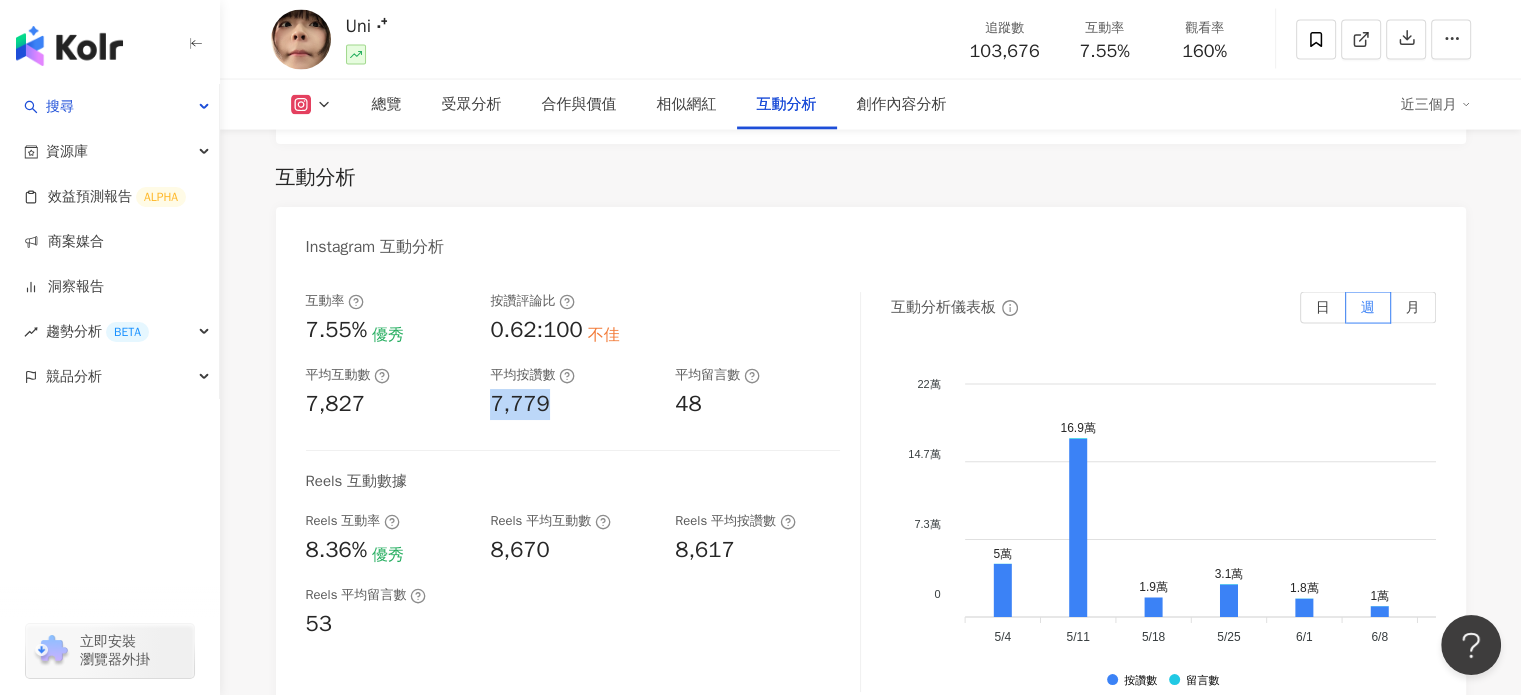 drag, startPoint x: 558, startPoint y: 366, endPoint x: 476, endPoint y: 387, distance: 84.646324 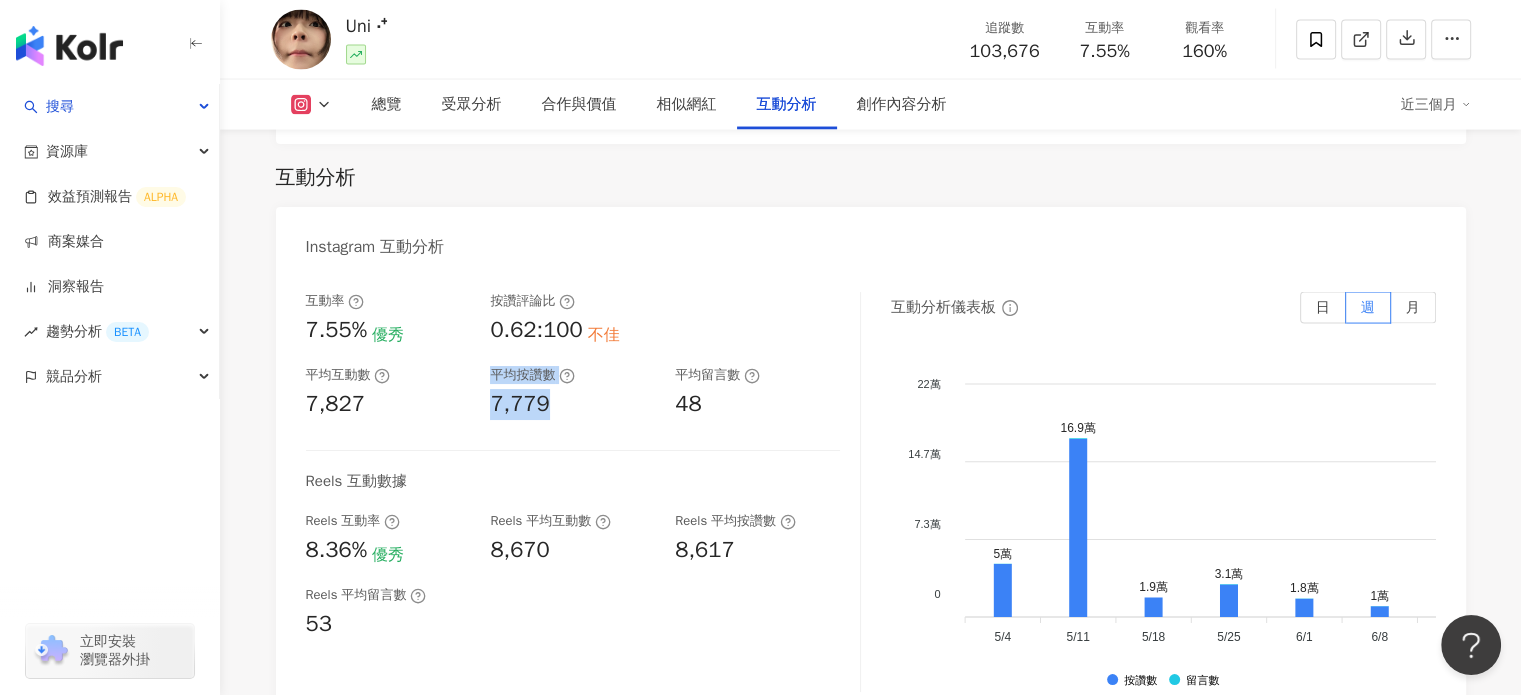 click on "互動率   7.55% 優秀 按讚評論比   0.62:100 不佳 平均互動數    7,827 平均按讚數   7,779 平均留言數   48" at bounding box center (573, 356) 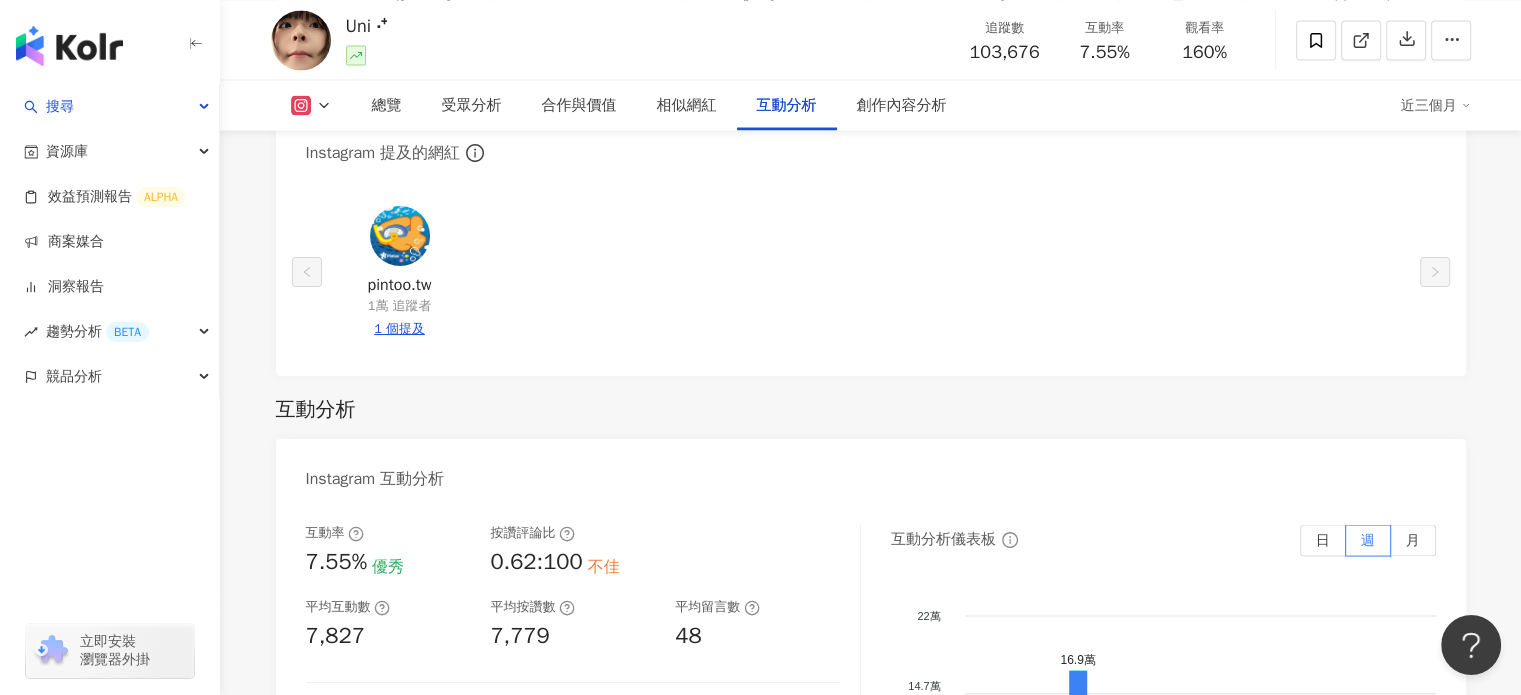 scroll, scrollTop: 4030, scrollLeft: 0, axis: vertical 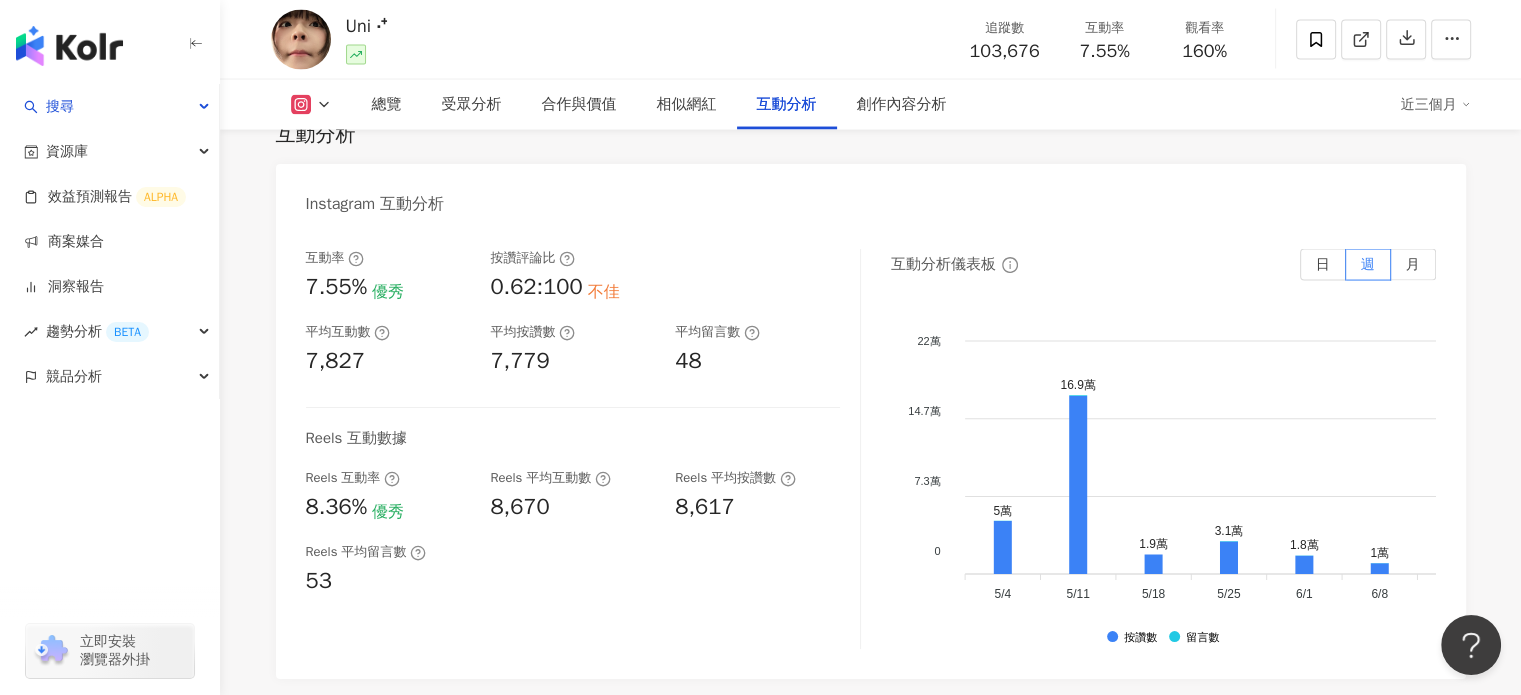 click on "103,676" at bounding box center [1004, 51] 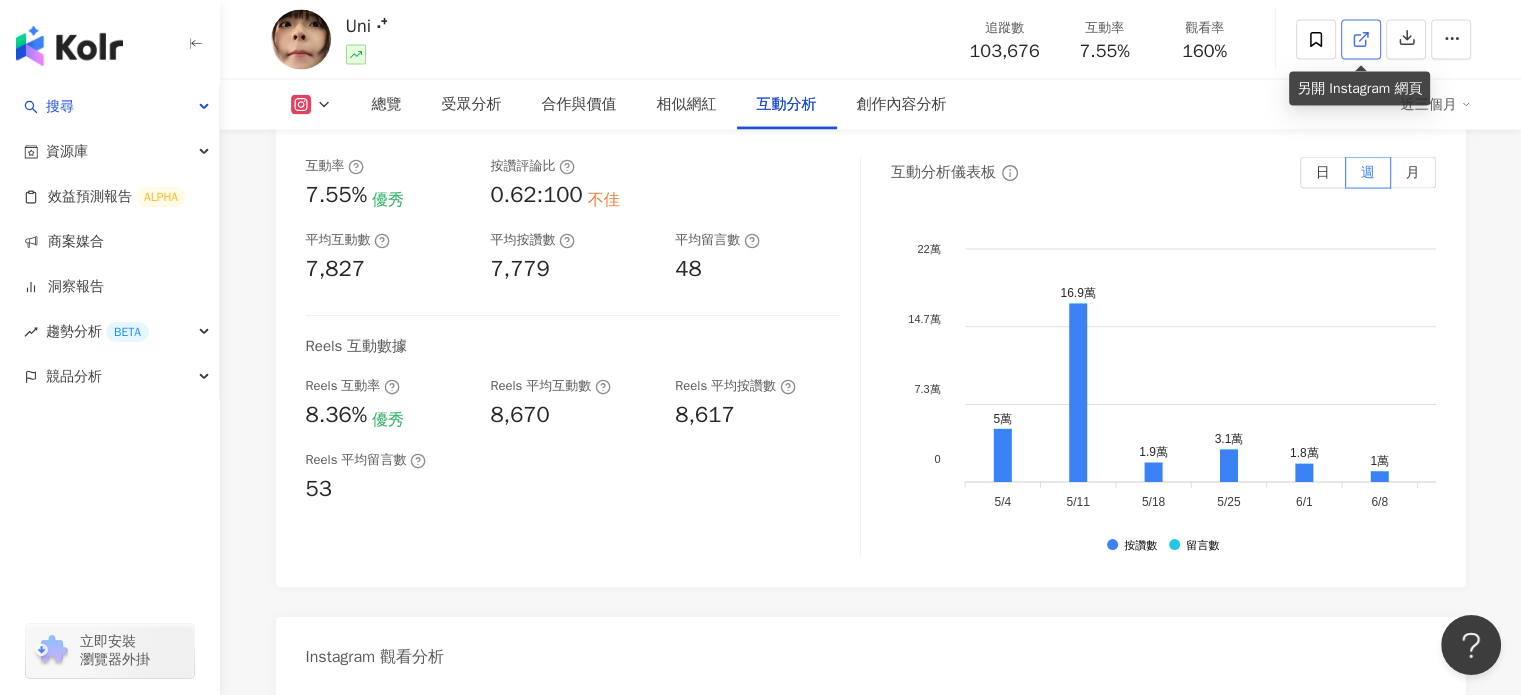 click 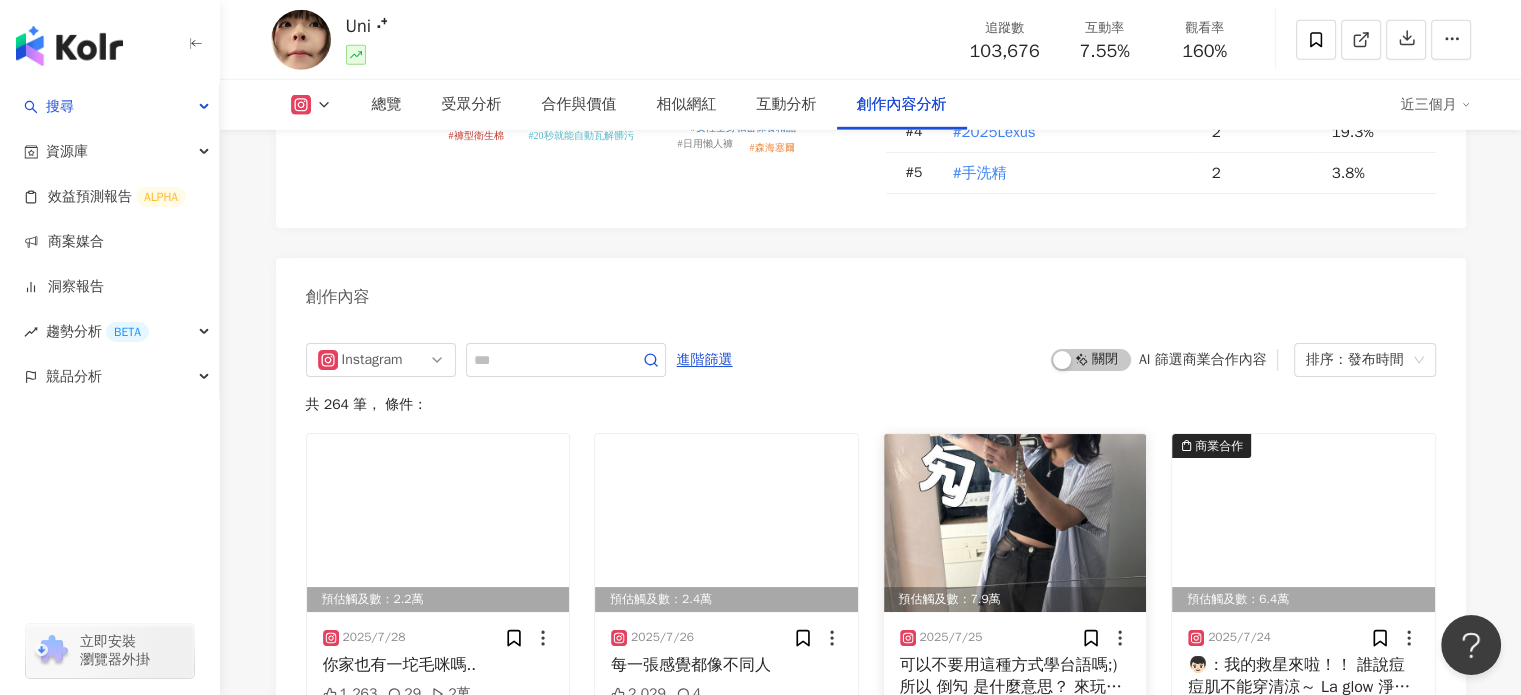 scroll, scrollTop: 6148, scrollLeft: 0, axis: vertical 